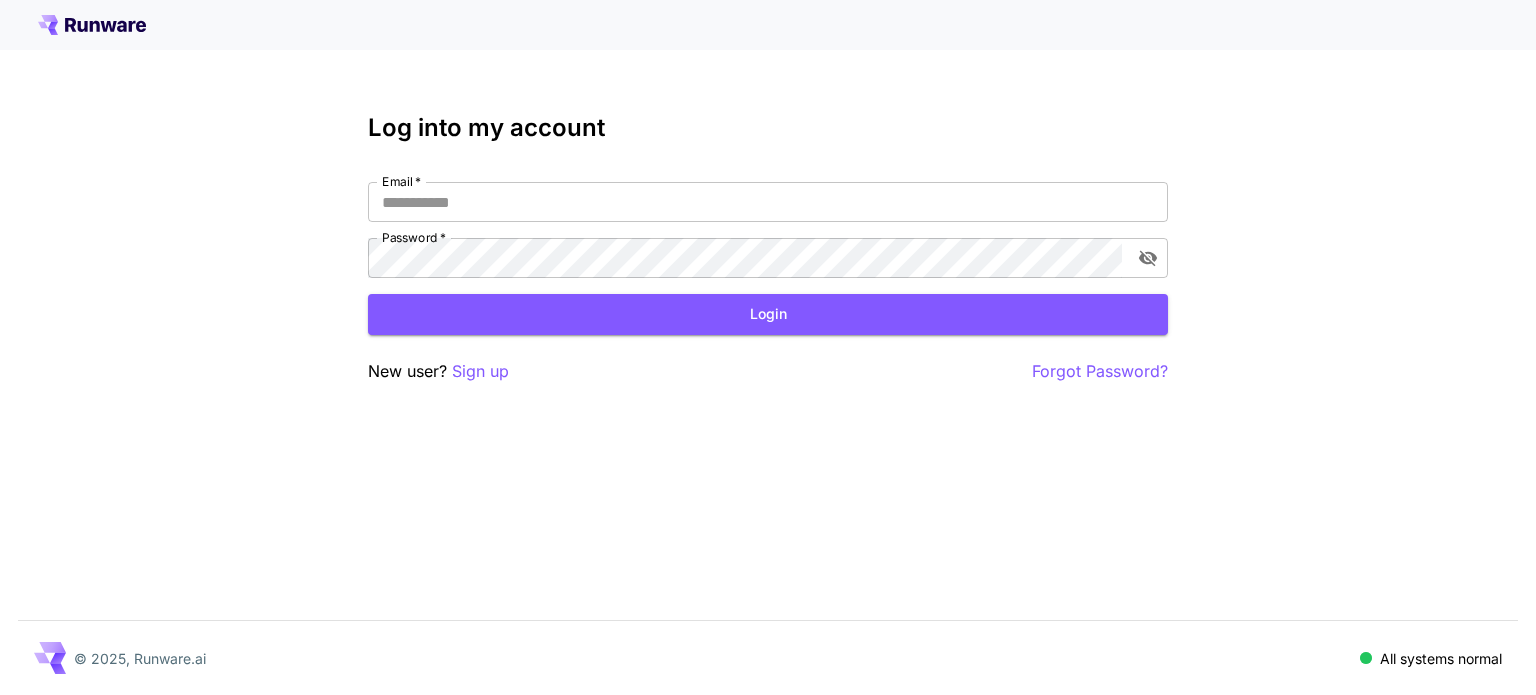 scroll, scrollTop: 0, scrollLeft: 0, axis: both 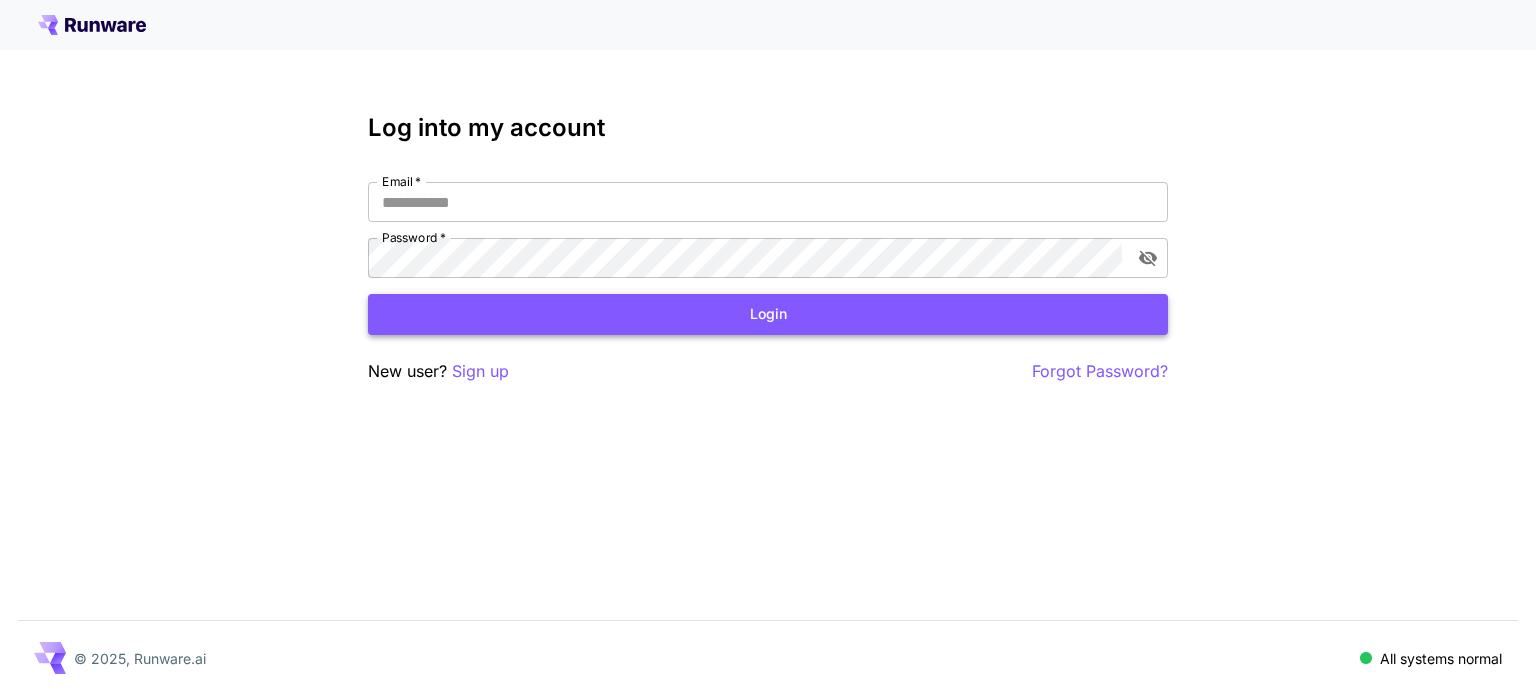 type on "**********" 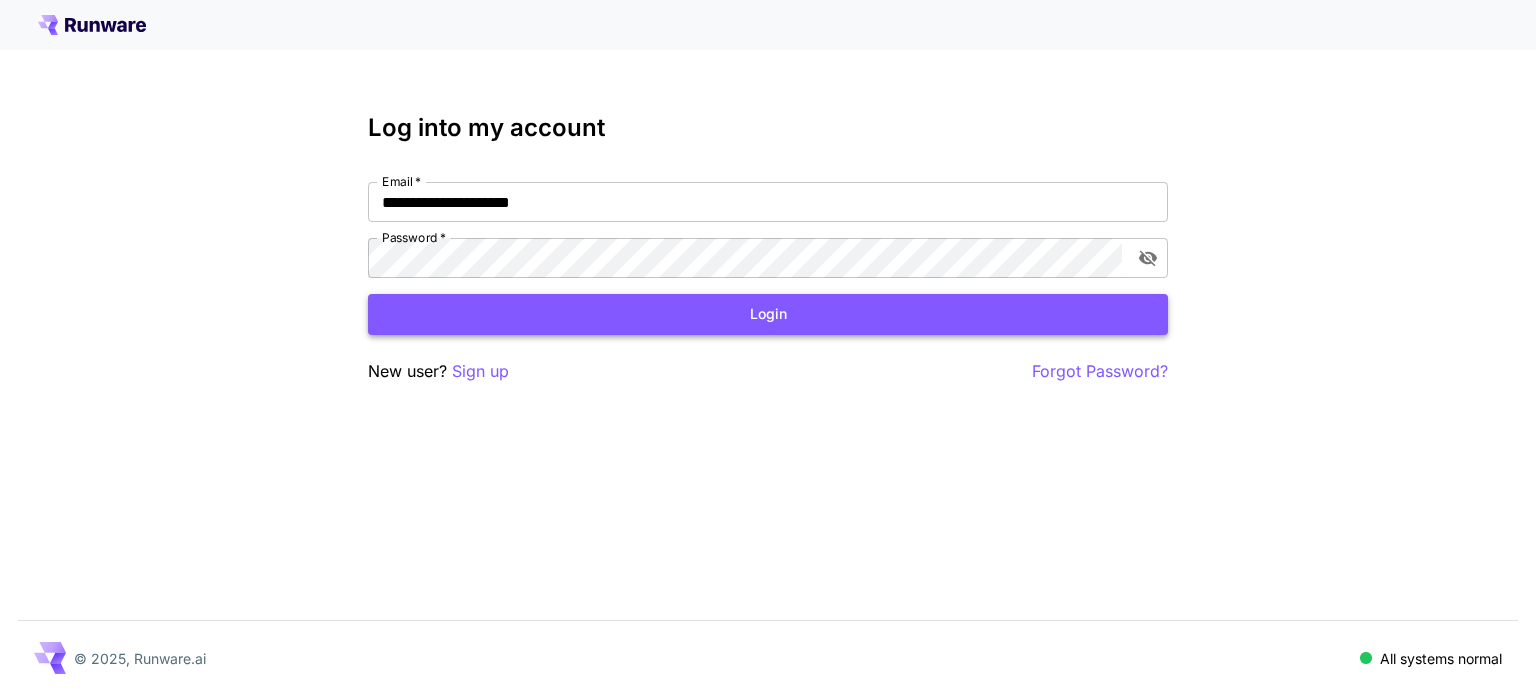 click on "Login" at bounding box center [768, 314] 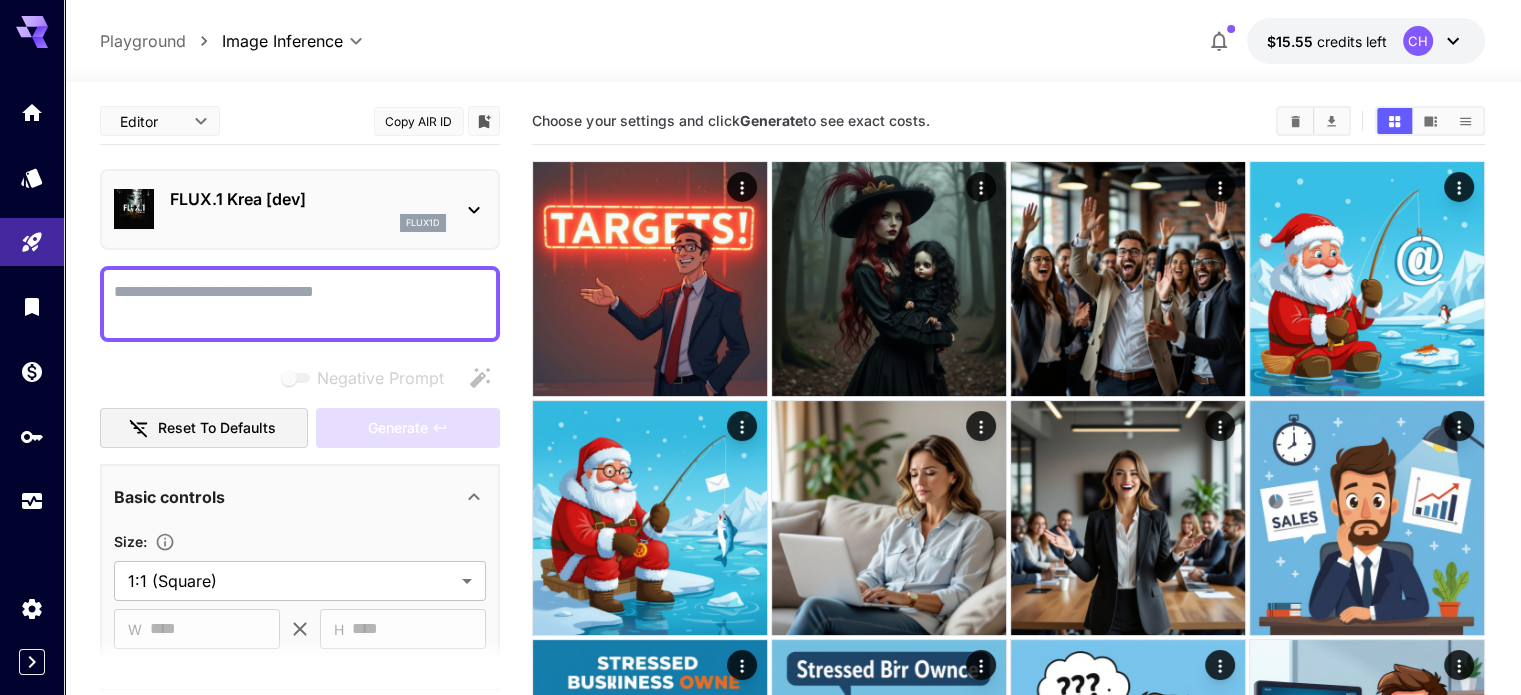 click 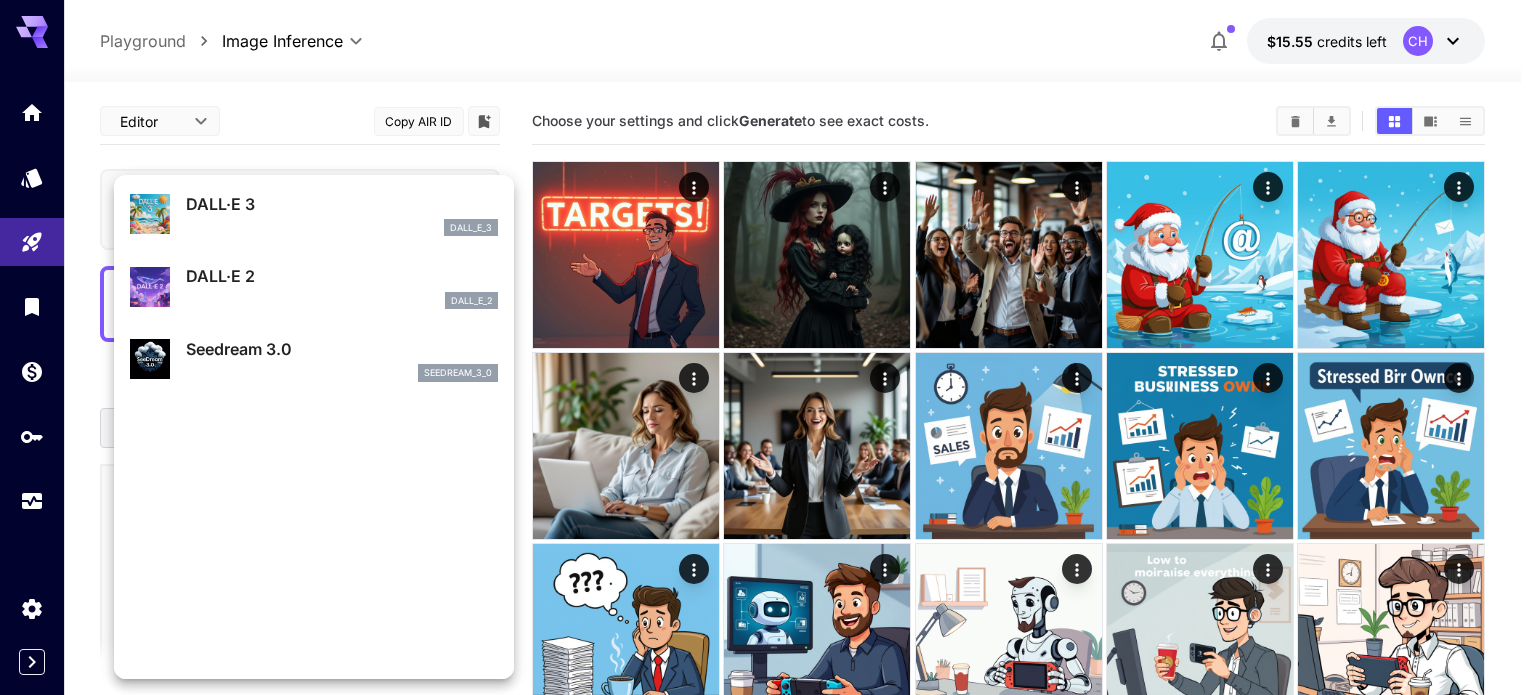 scroll, scrollTop: 0, scrollLeft: 0, axis: both 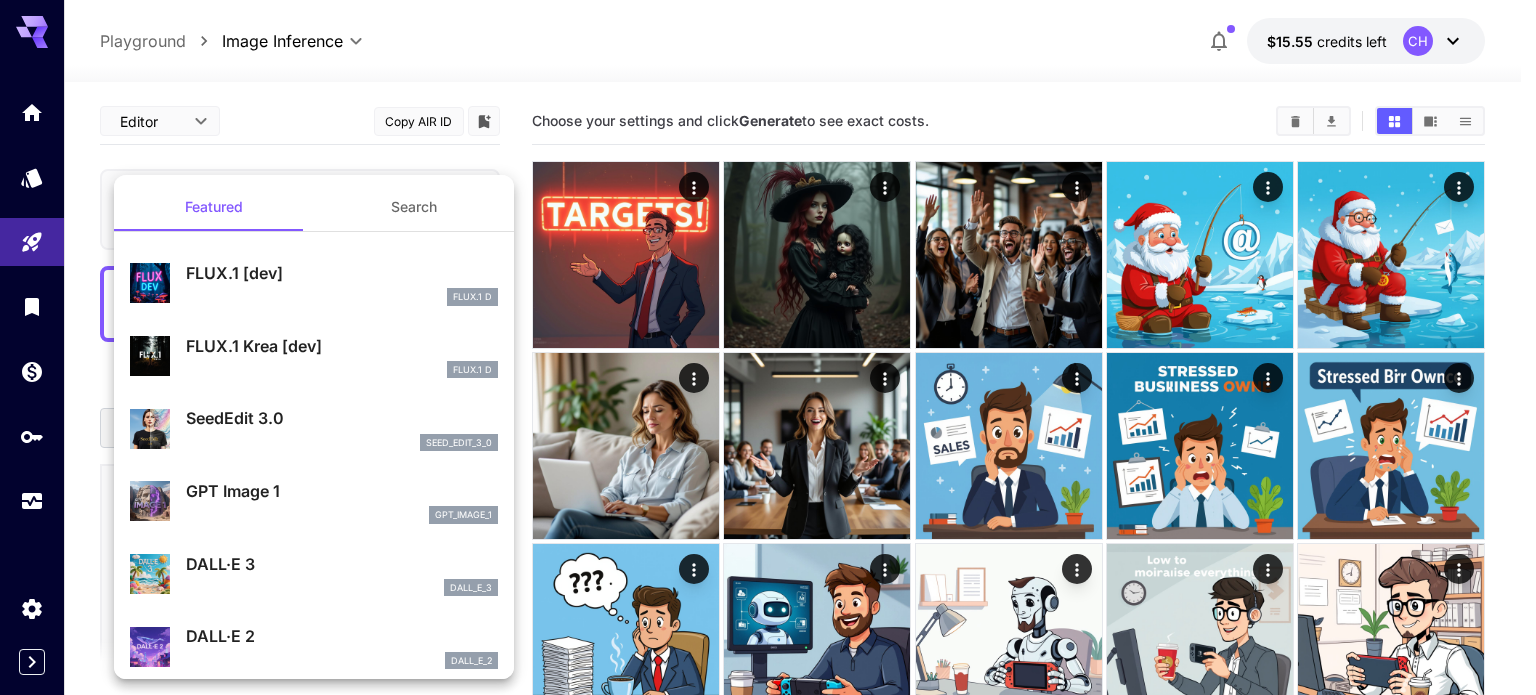 click on "Search" at bounding box center [414, 207] 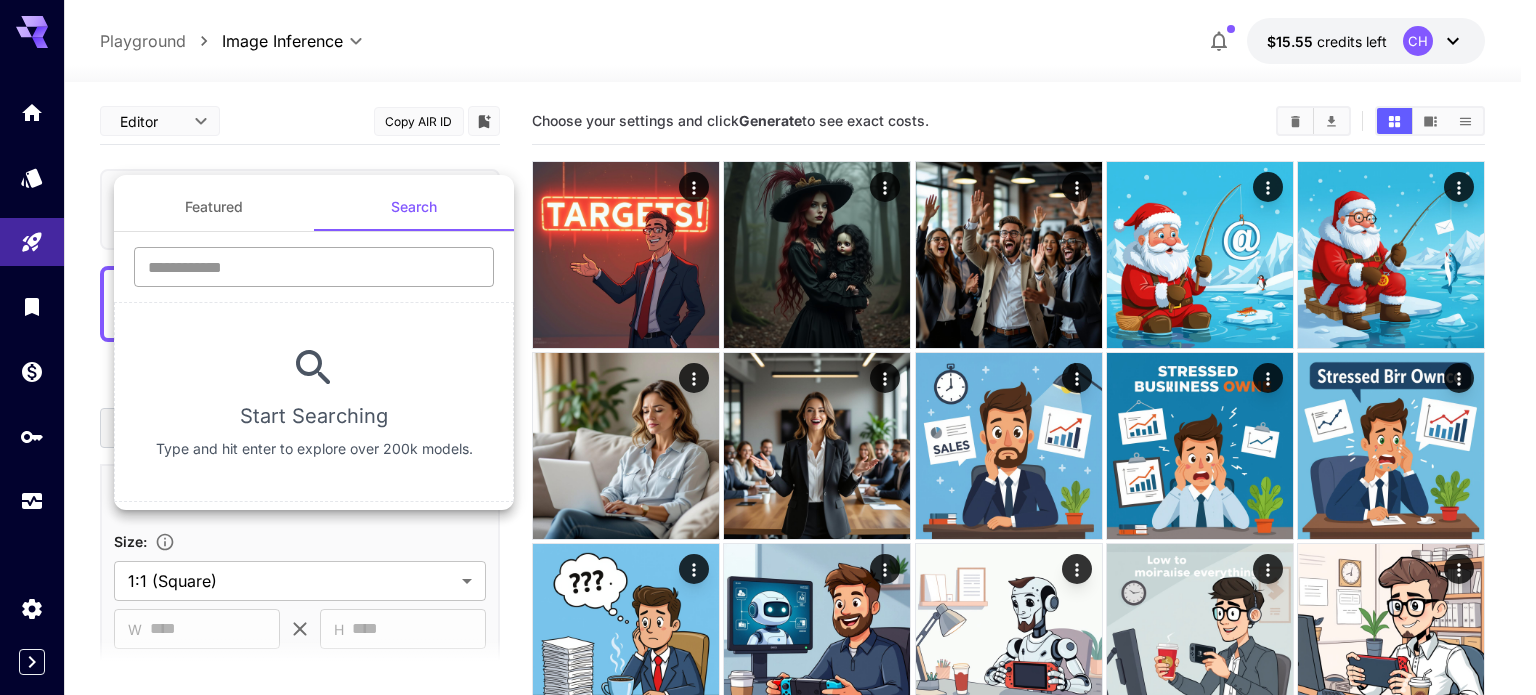 click at bounding box center [314, 267] 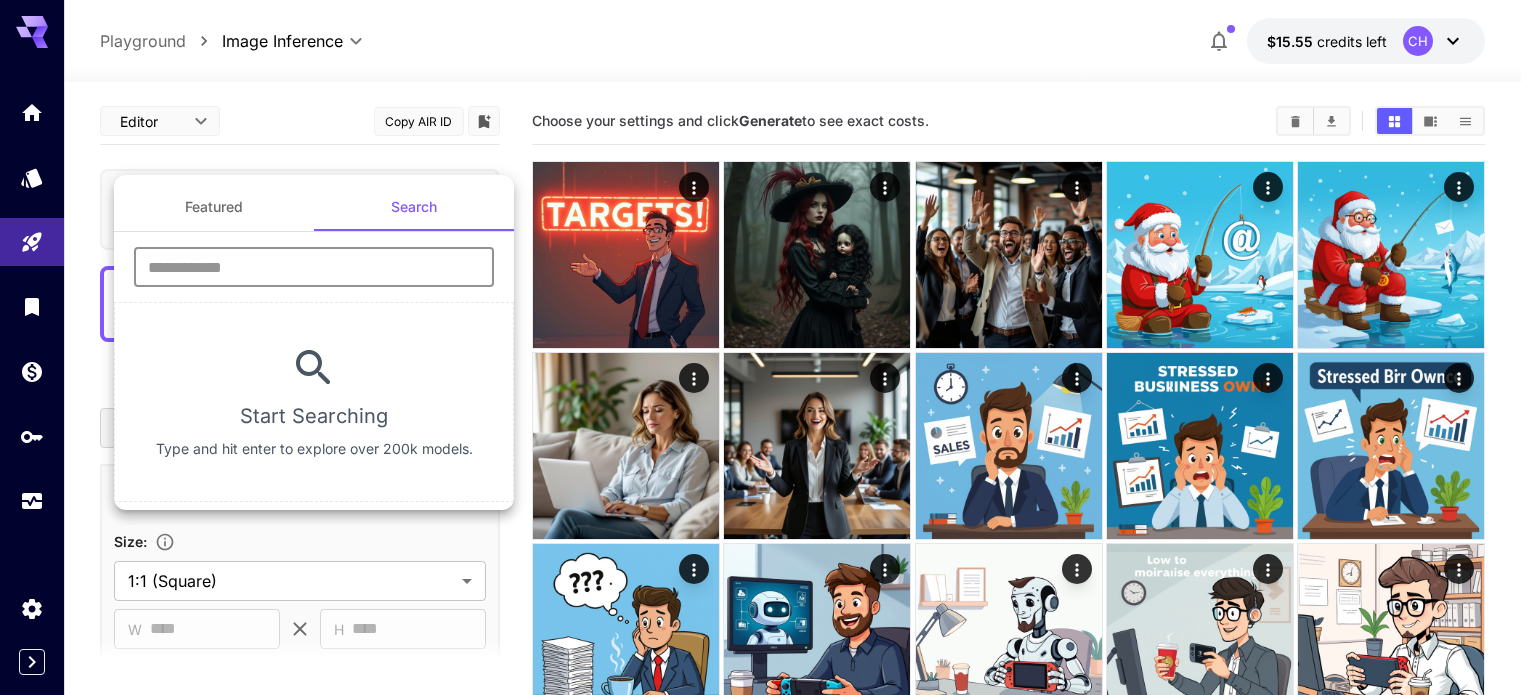 click on "Start Searching Type and hit enter to explore over 200k models." at bounding box center (314, 402) 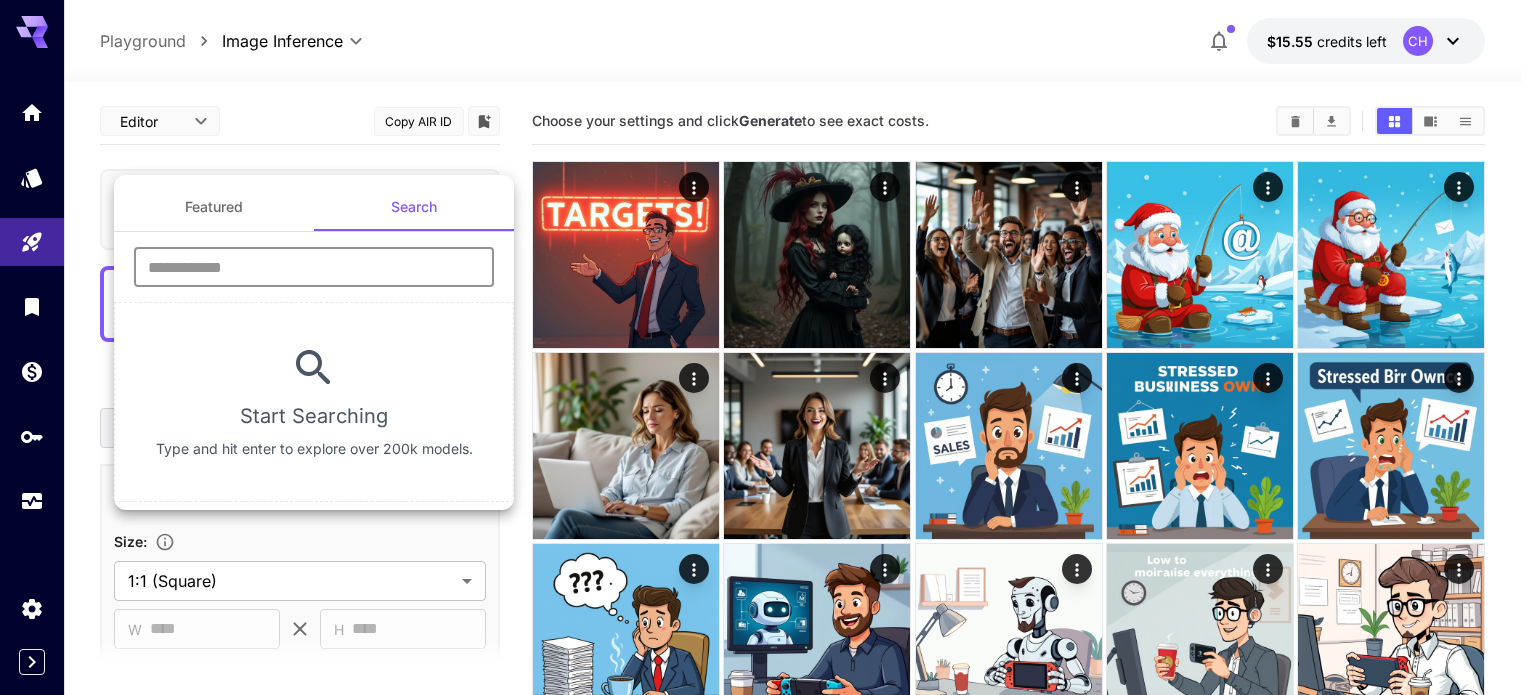 click at bounding box center [314, 267] 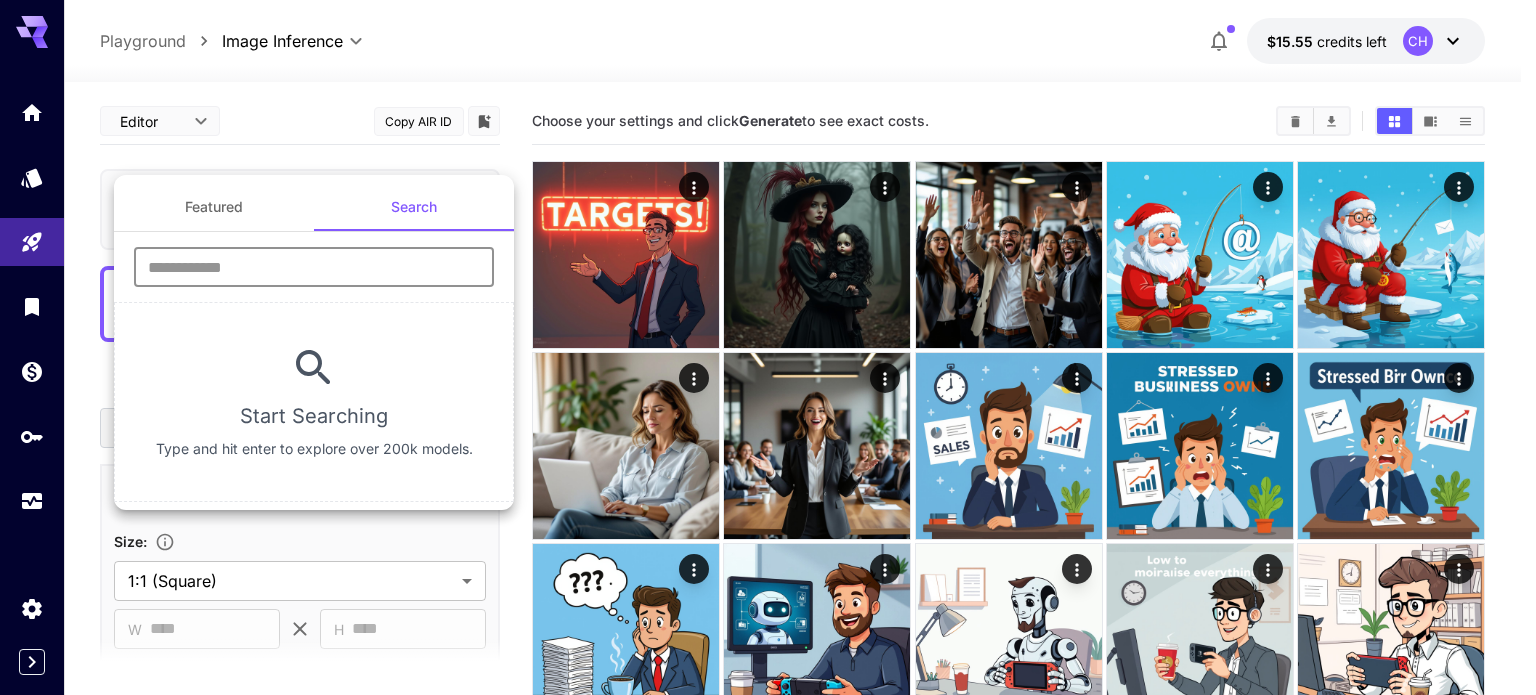 click on "Featured" at bounding box center (214, 207) 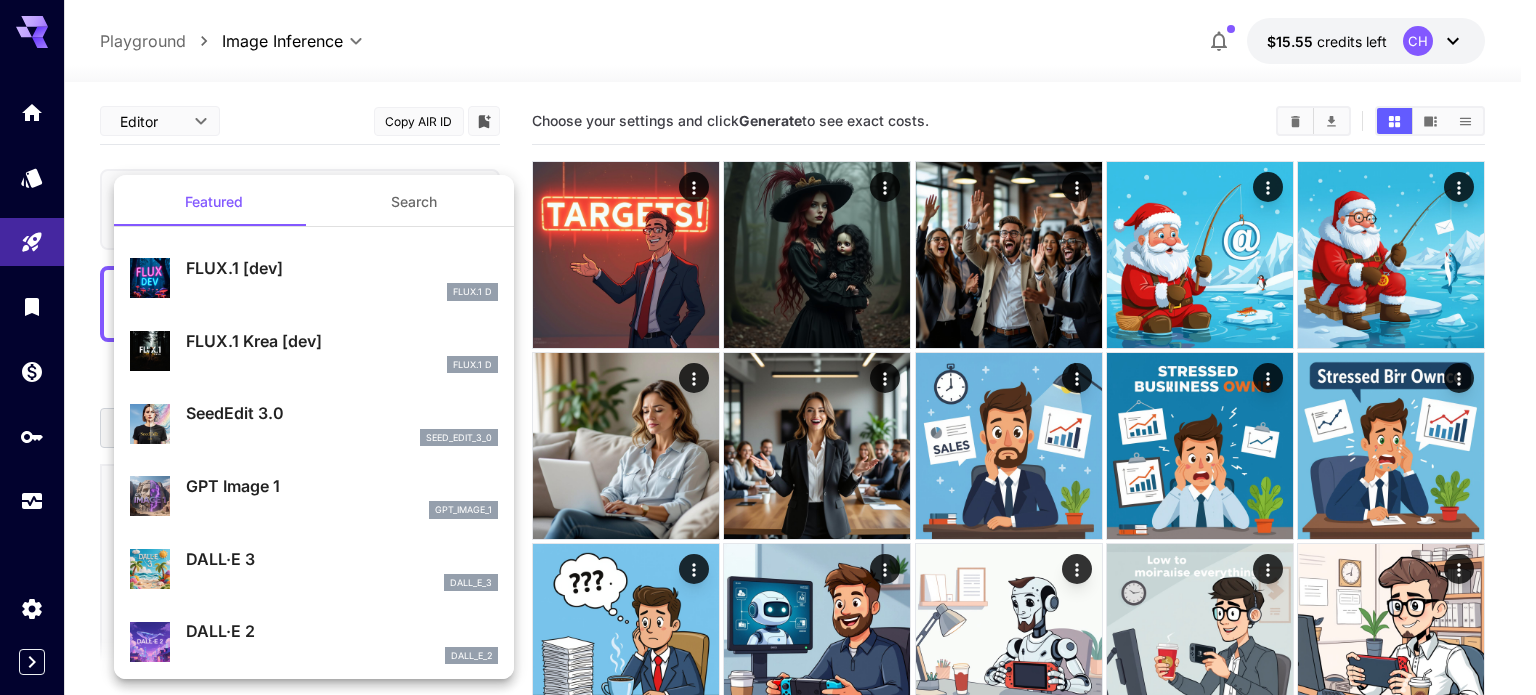scroll, scrollTop: 0, scrollLeft: 0, axis: both 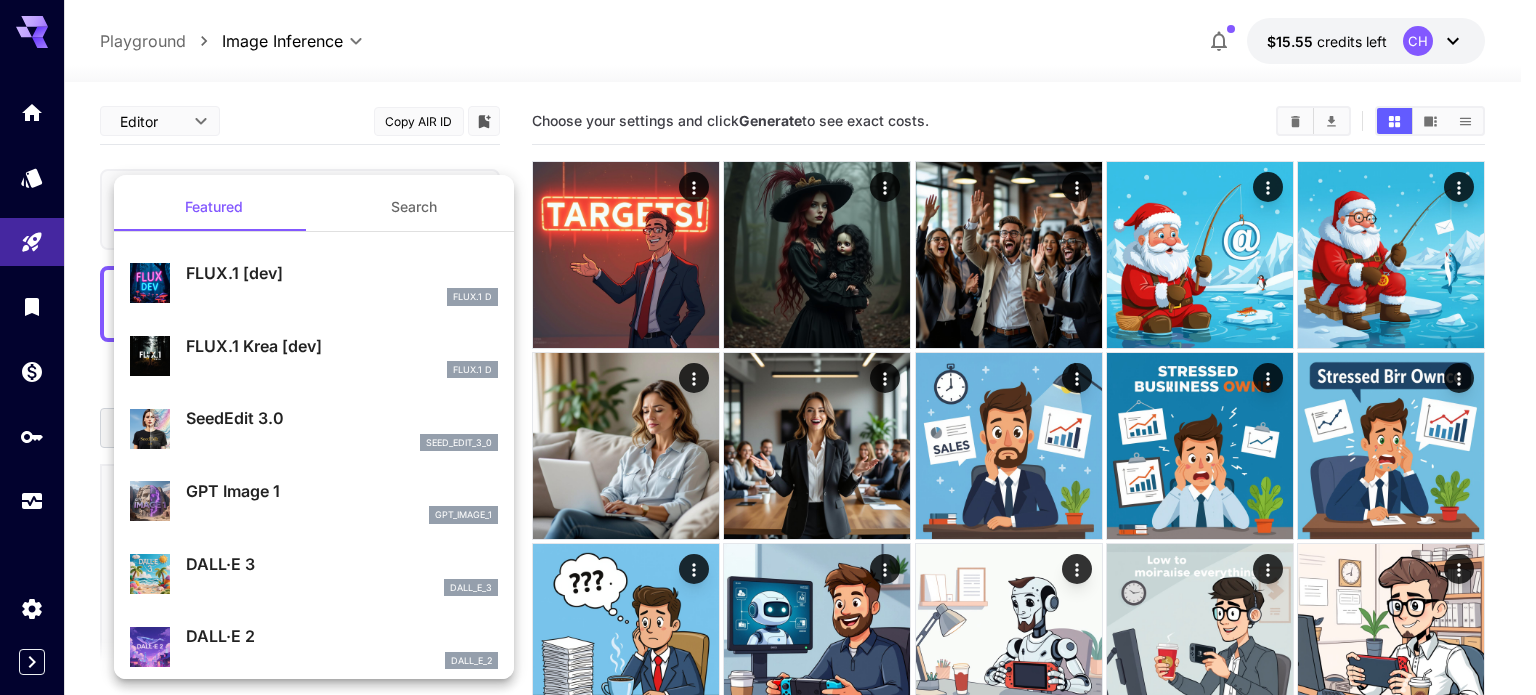 click on "Search" at bounding box center (414, 207) 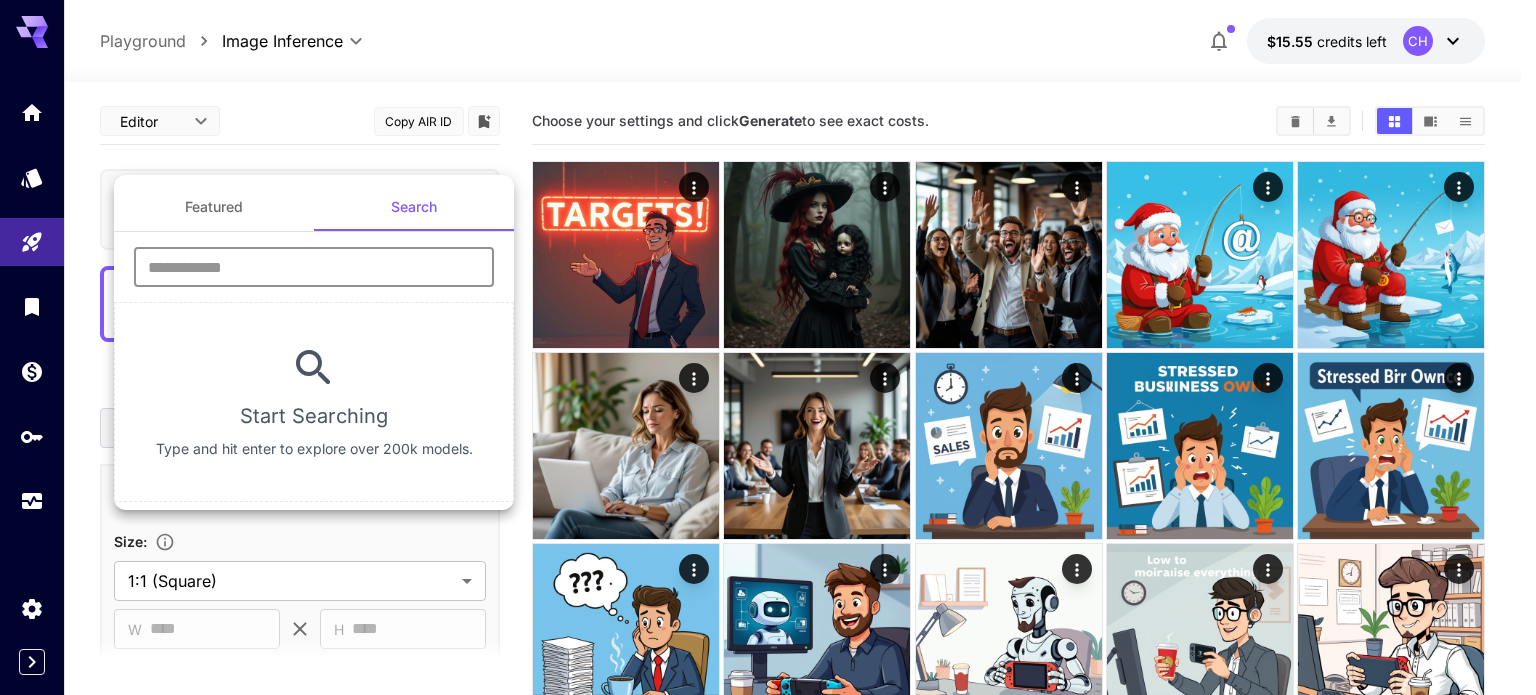 click at bounding box center [314, 267] 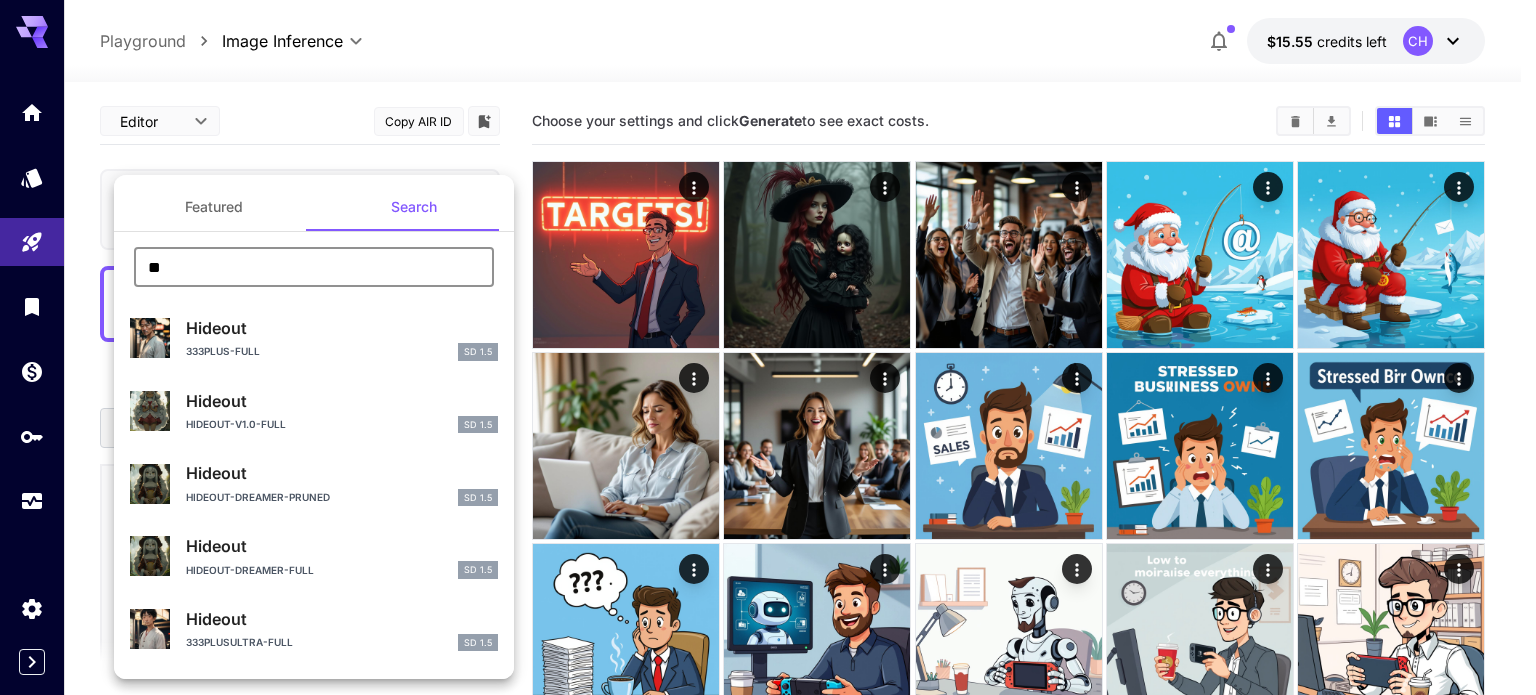 type on "*" 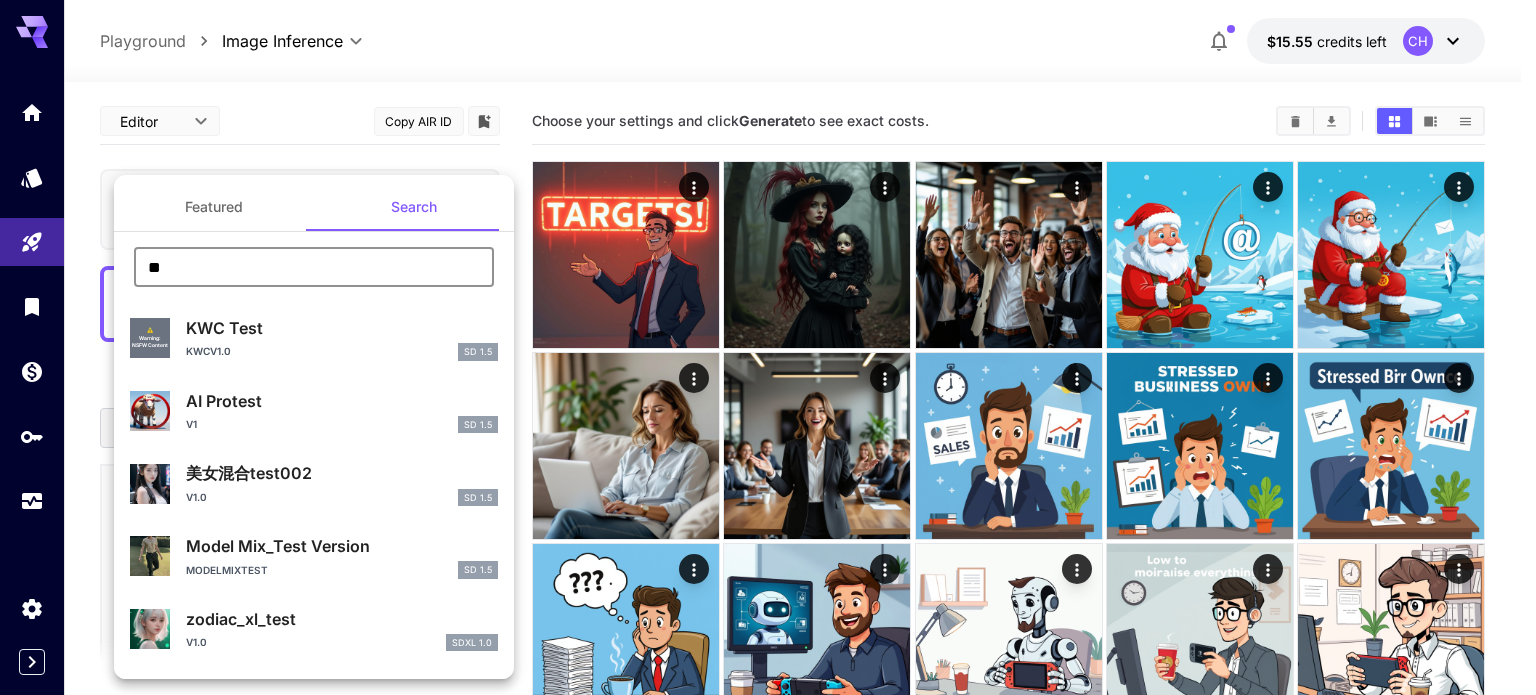 type on "*" 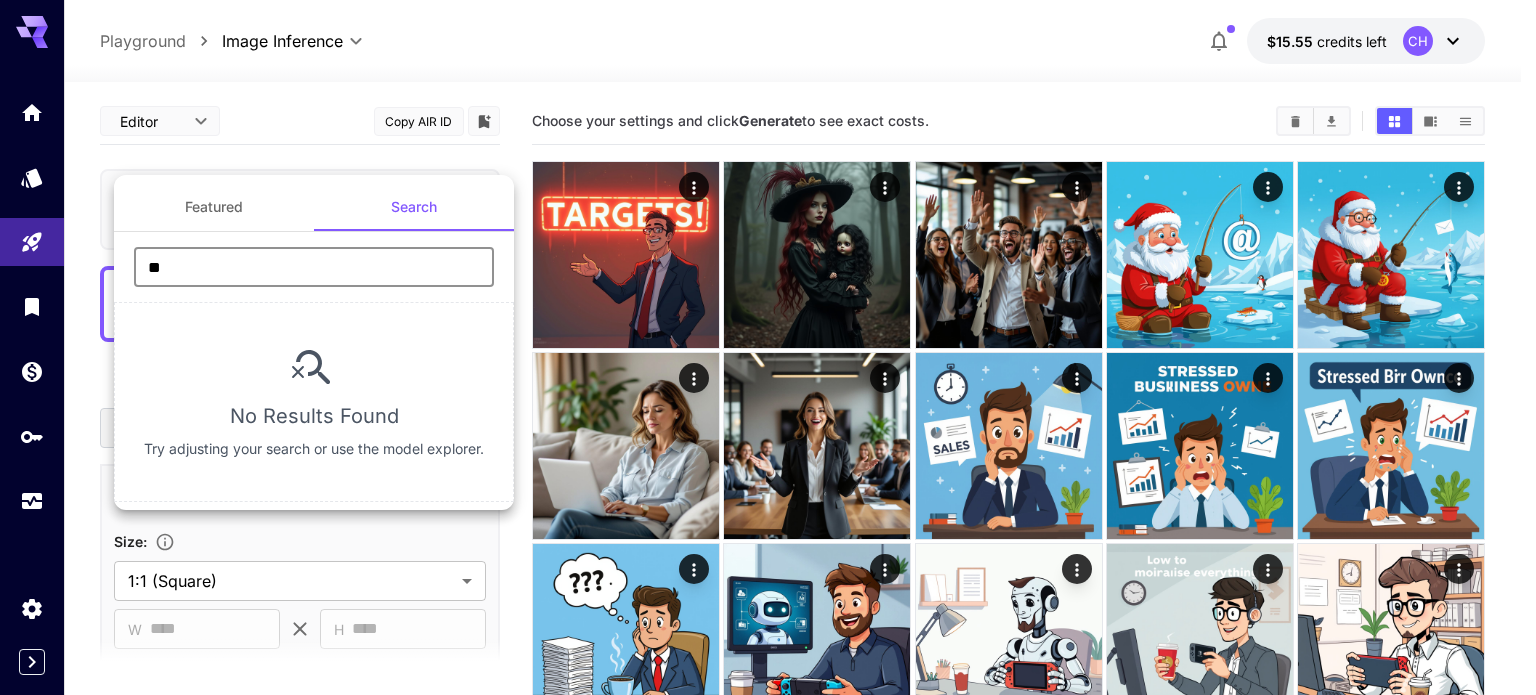 type on "*" 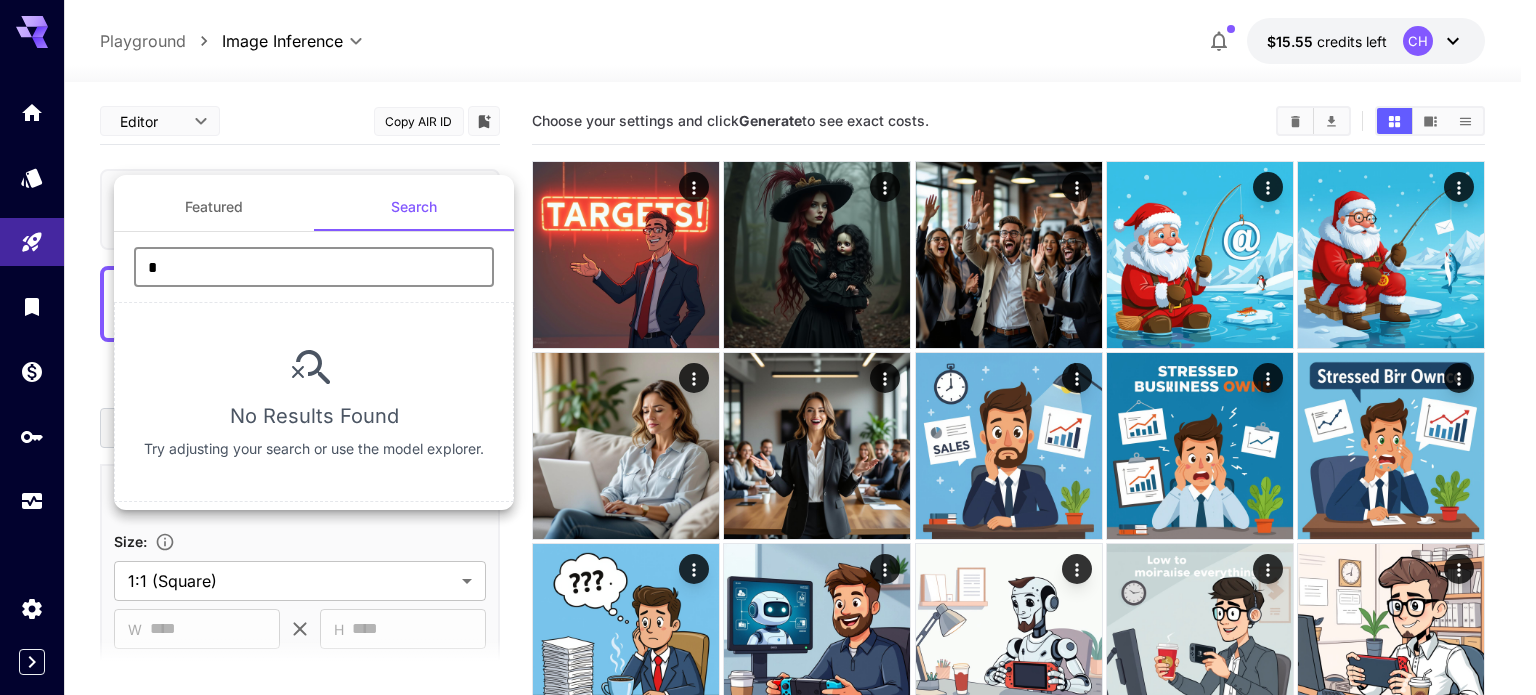 type 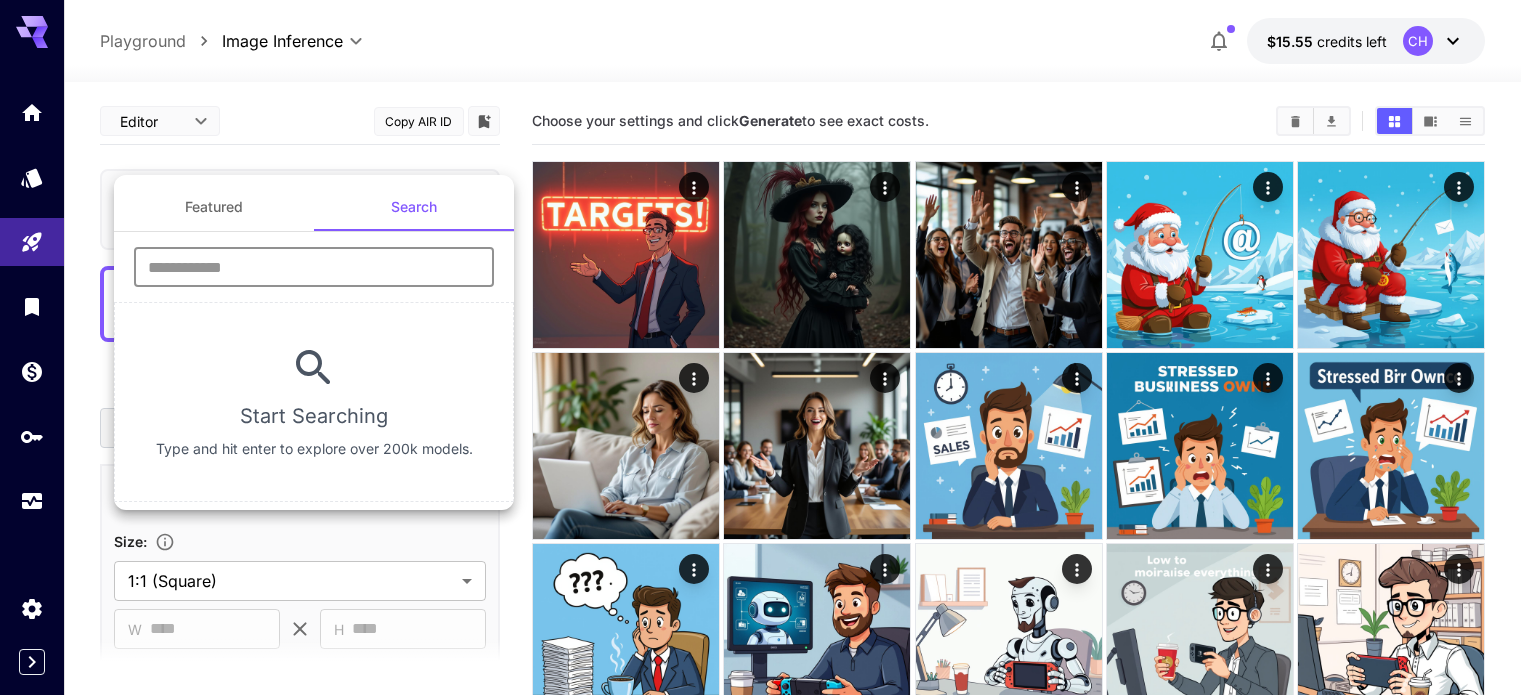 click on "Featured" at bounding box center (214, 207) 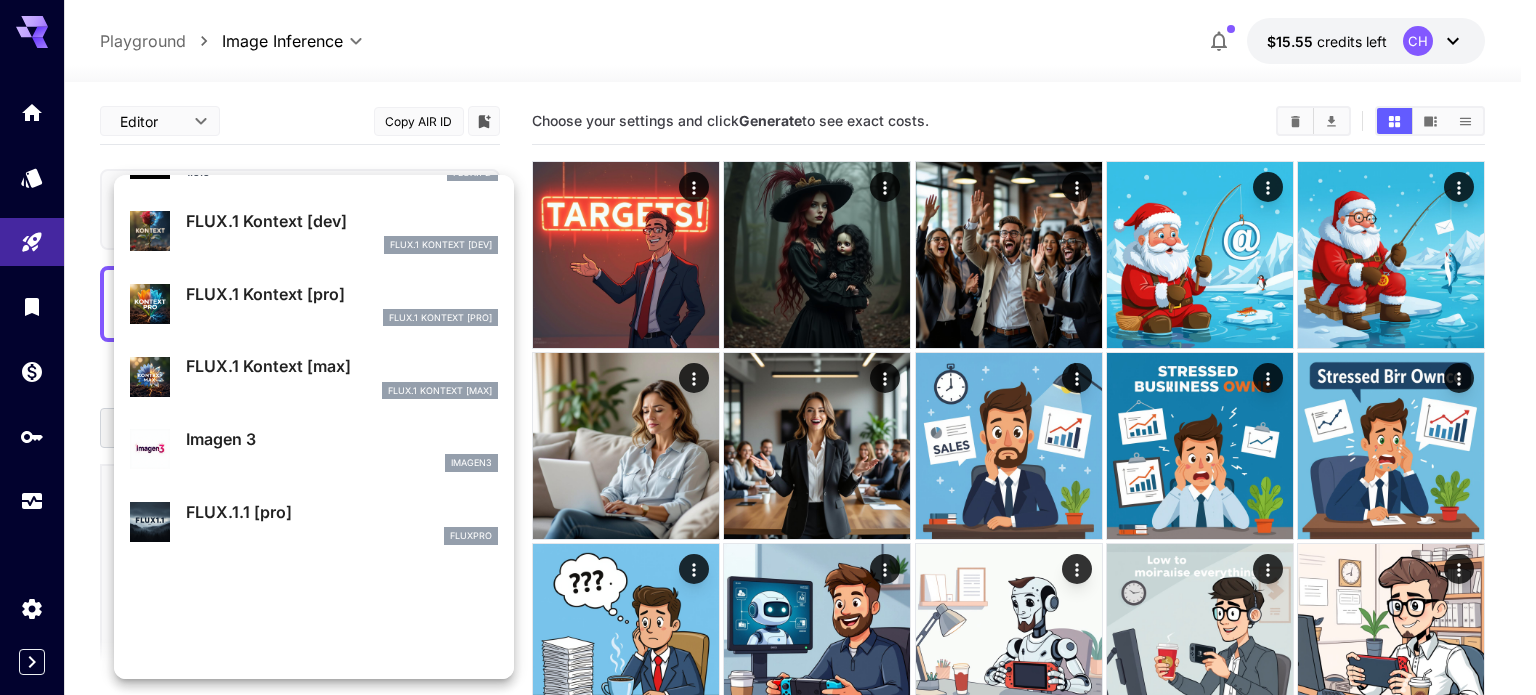 scroll, scrollTop: 1104, scrollLeft: 0, axis: vertical 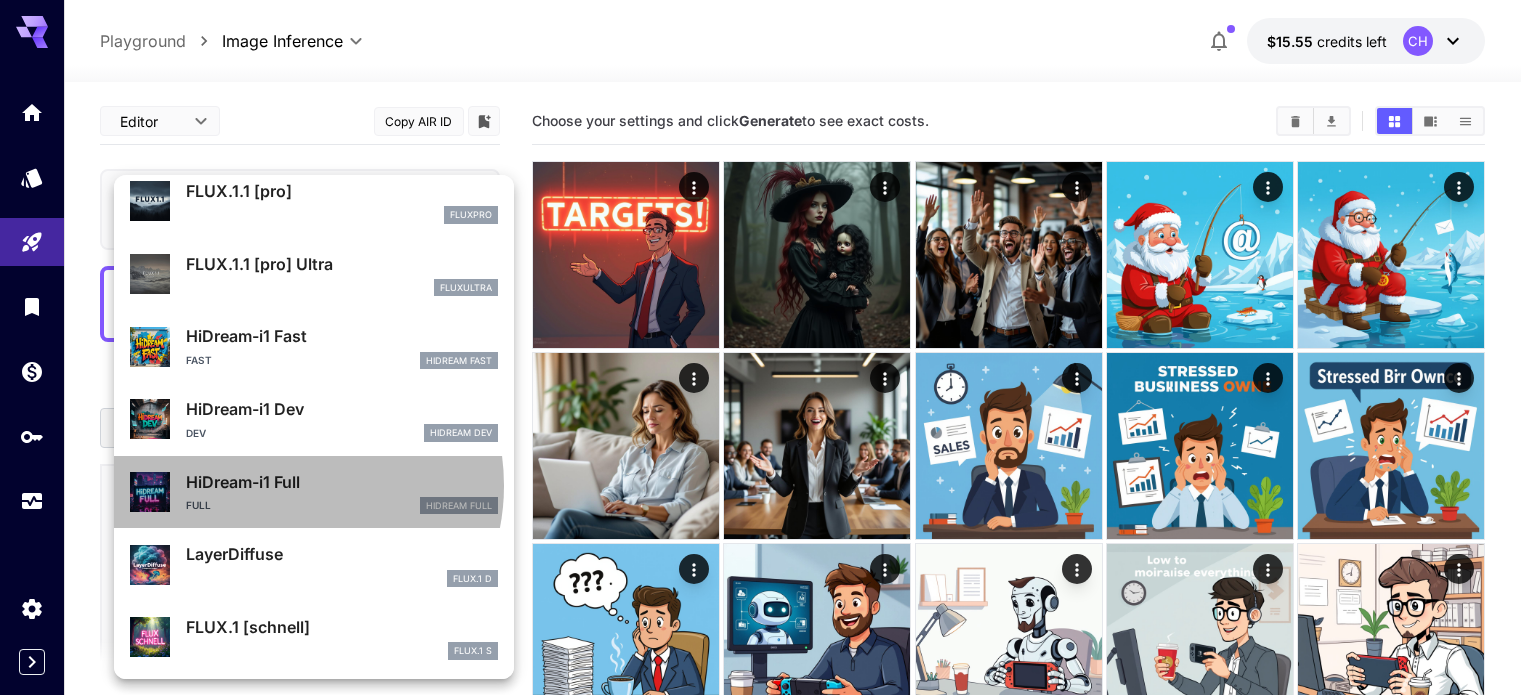 click on "HiDream-i1 Full" at bounding box center [342, 482] 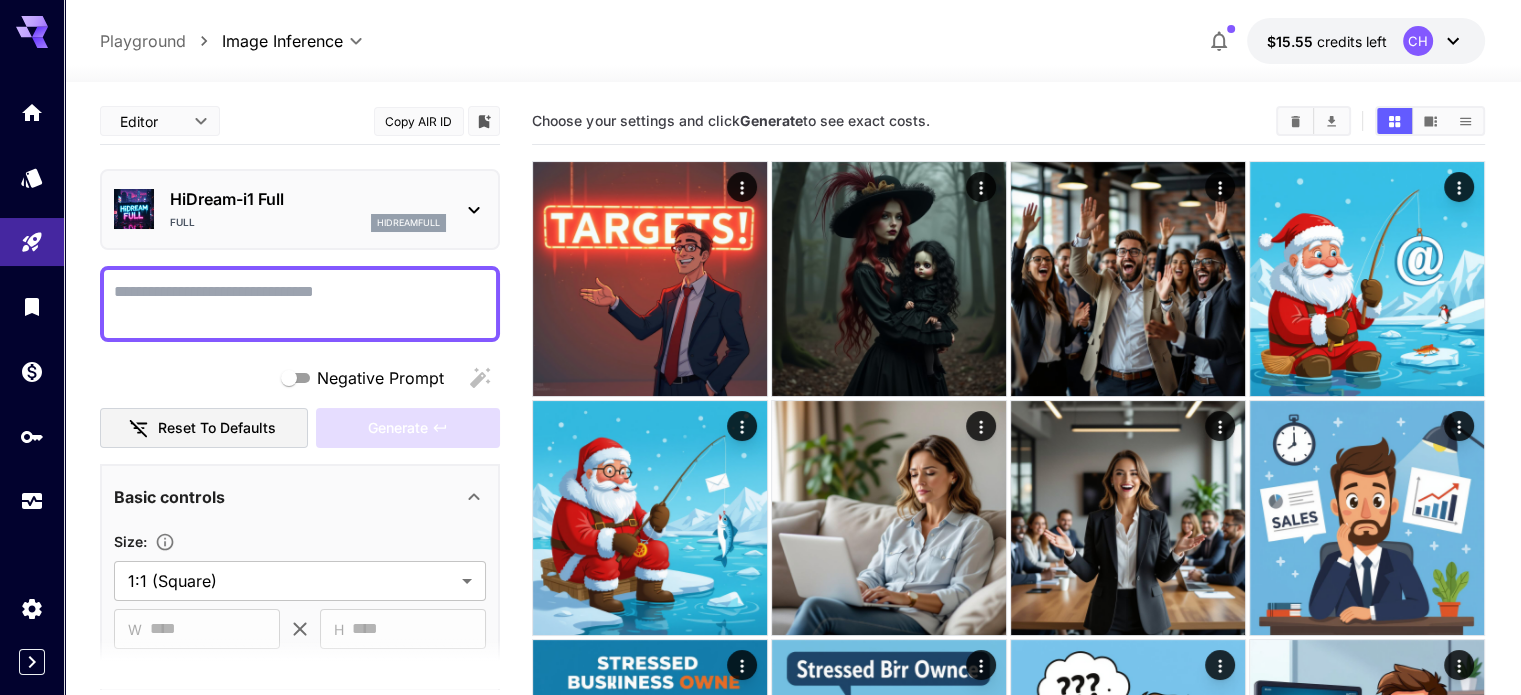 click on "Negative Prompt" at bounding box center [300, 304] 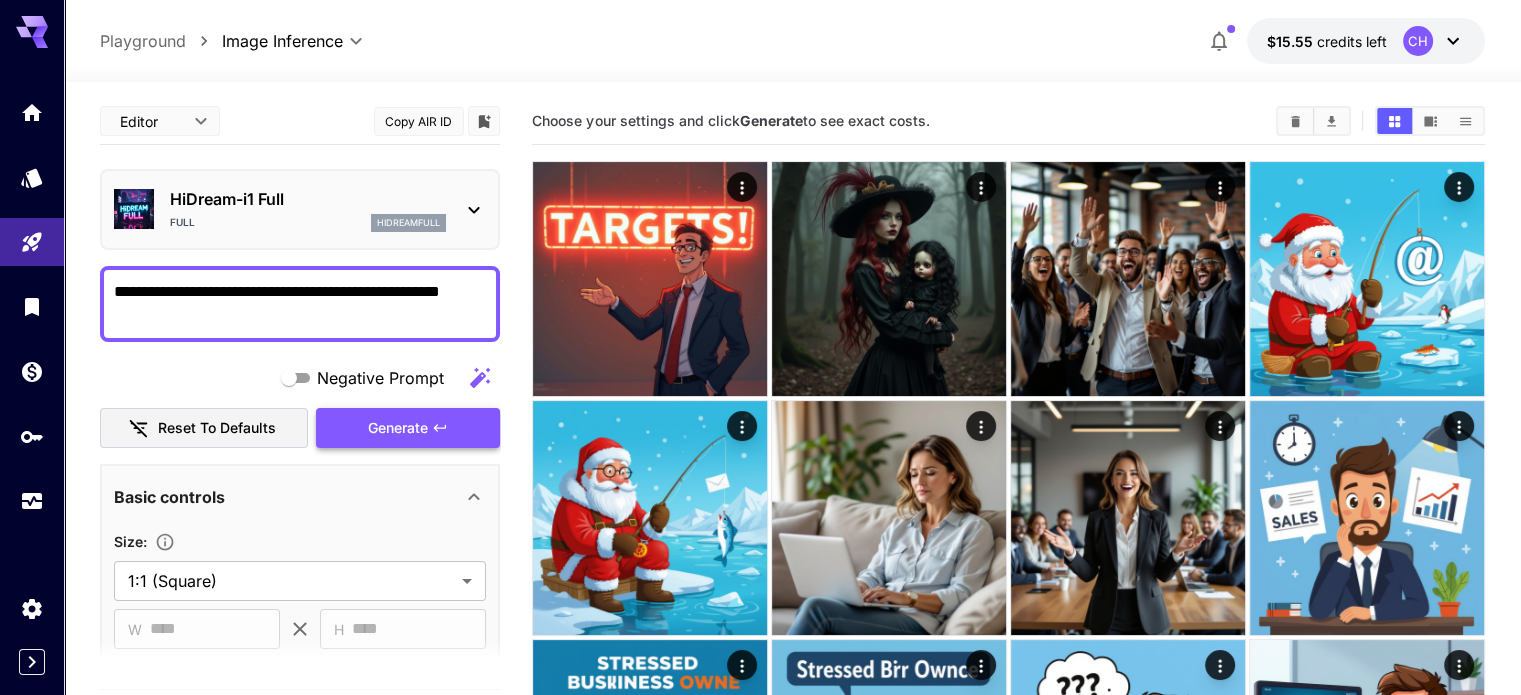 type on "**********" 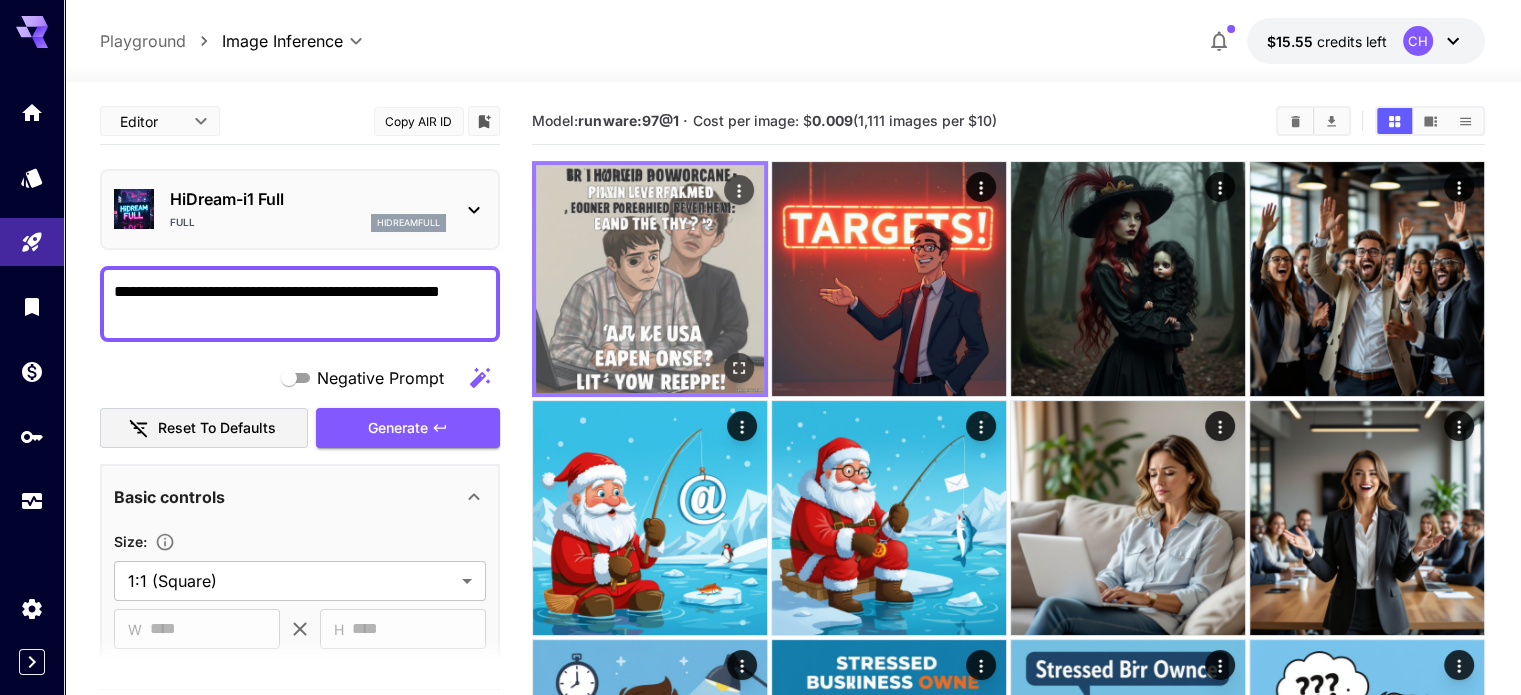 click at bounding box center (650, 279) 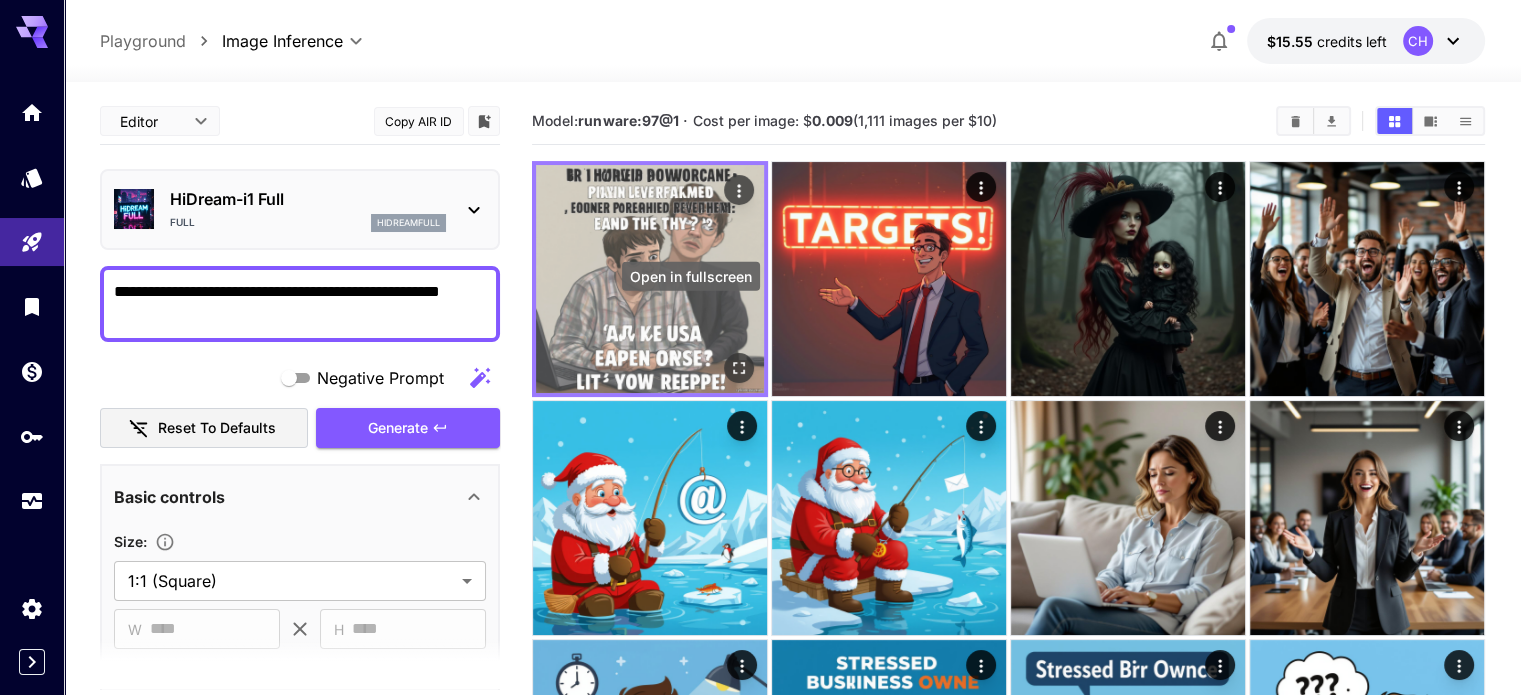 click 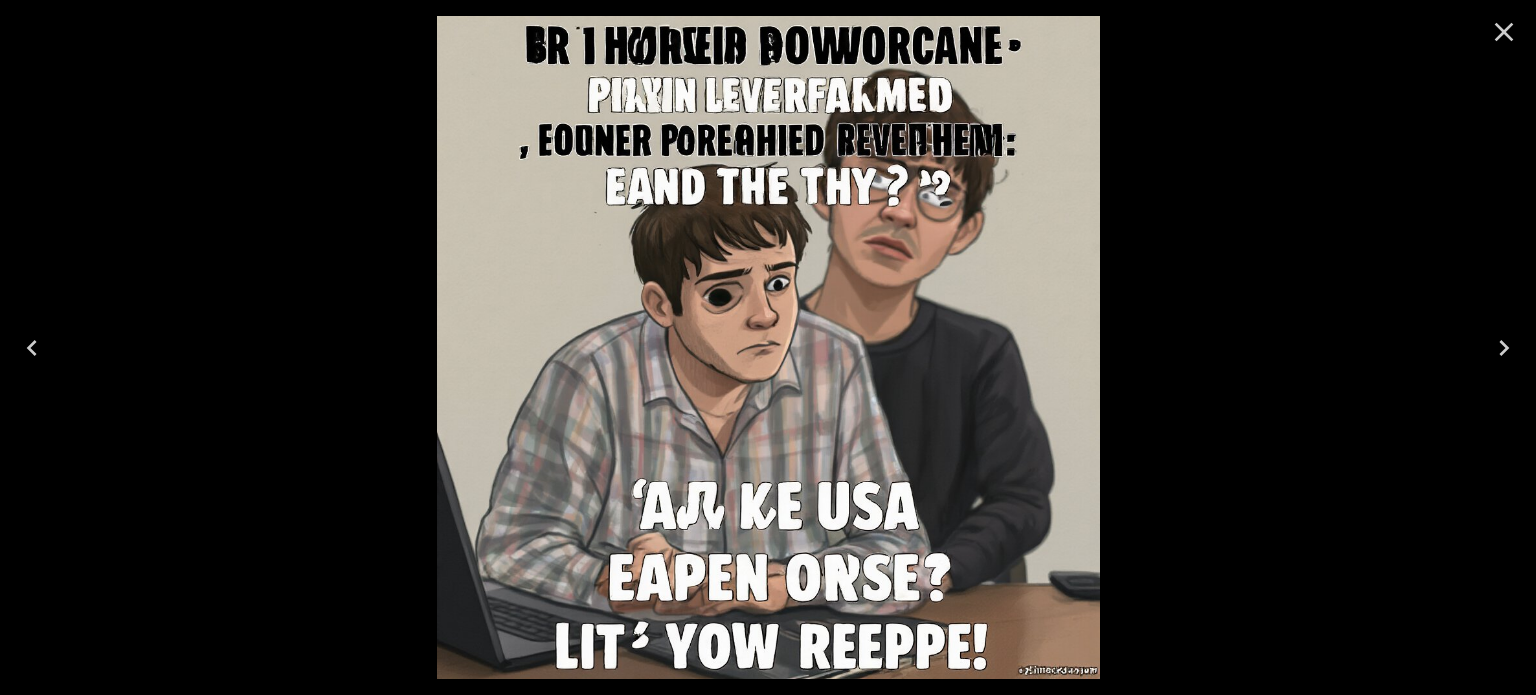 click 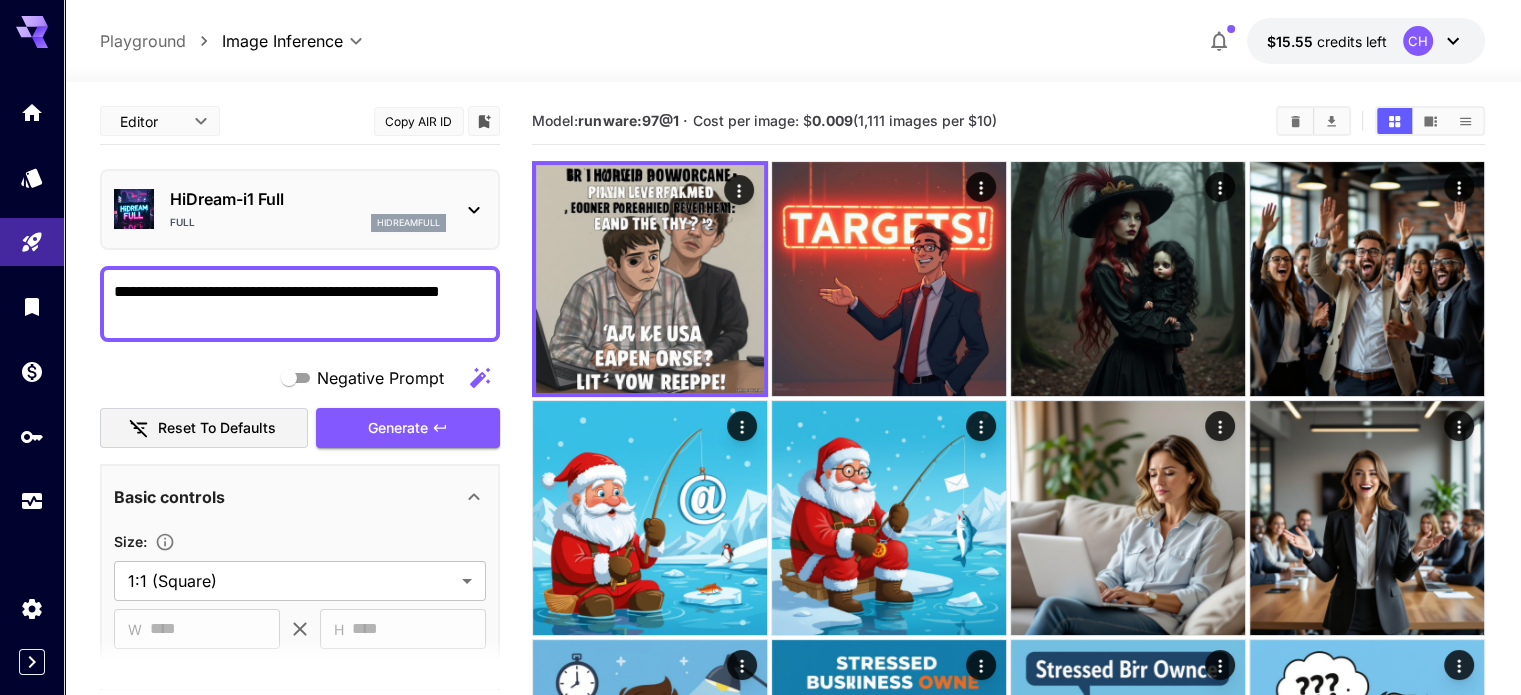 click on "HiDream-i1 Full" at bounding box center (308, 199) 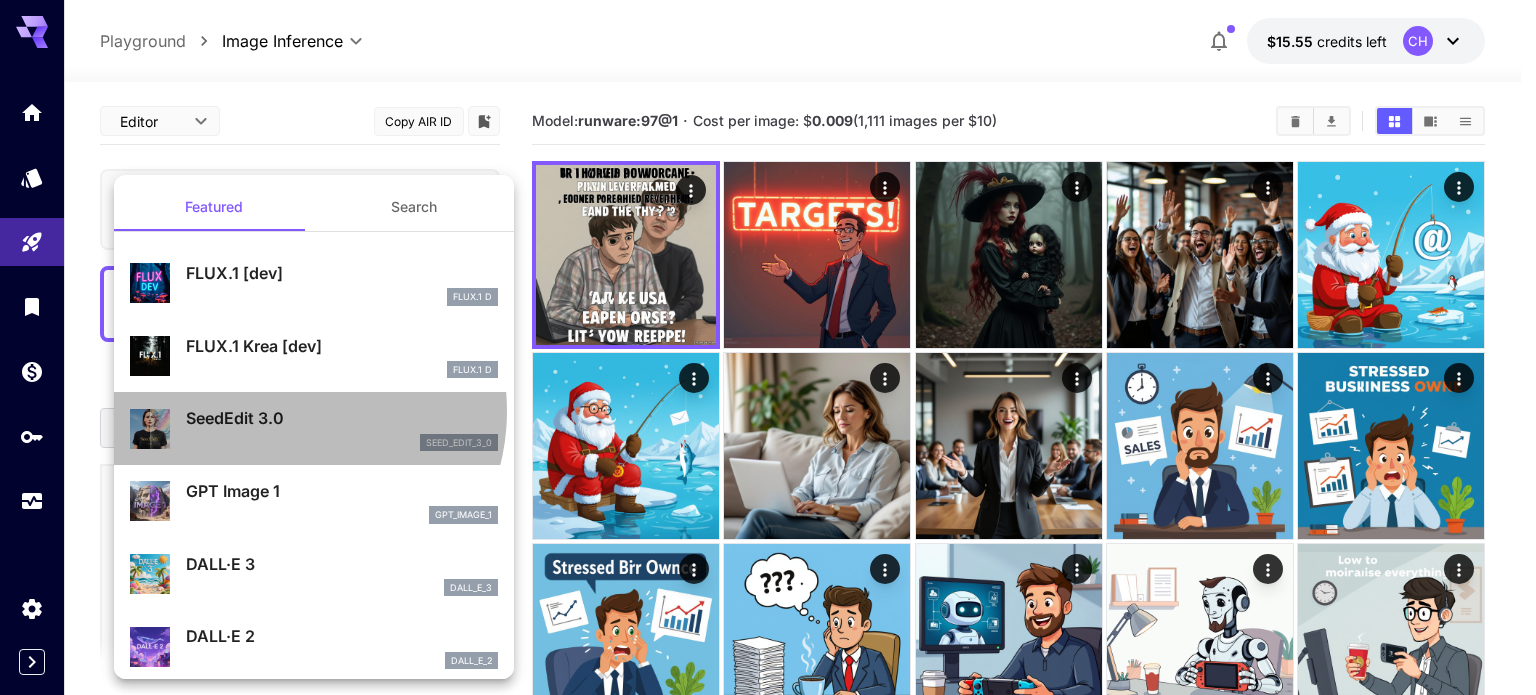 click on "SeedEdit 3.0" at bounding box center (342, 418) 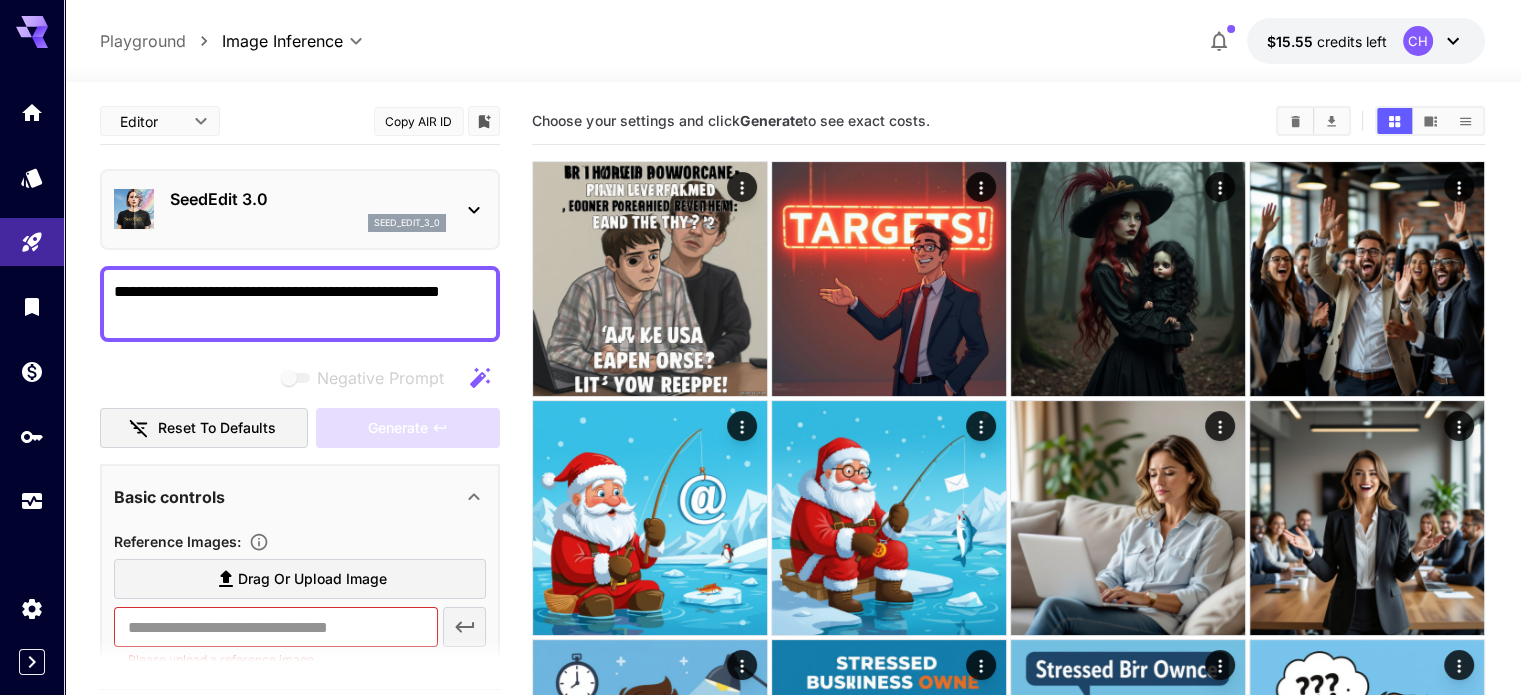 click 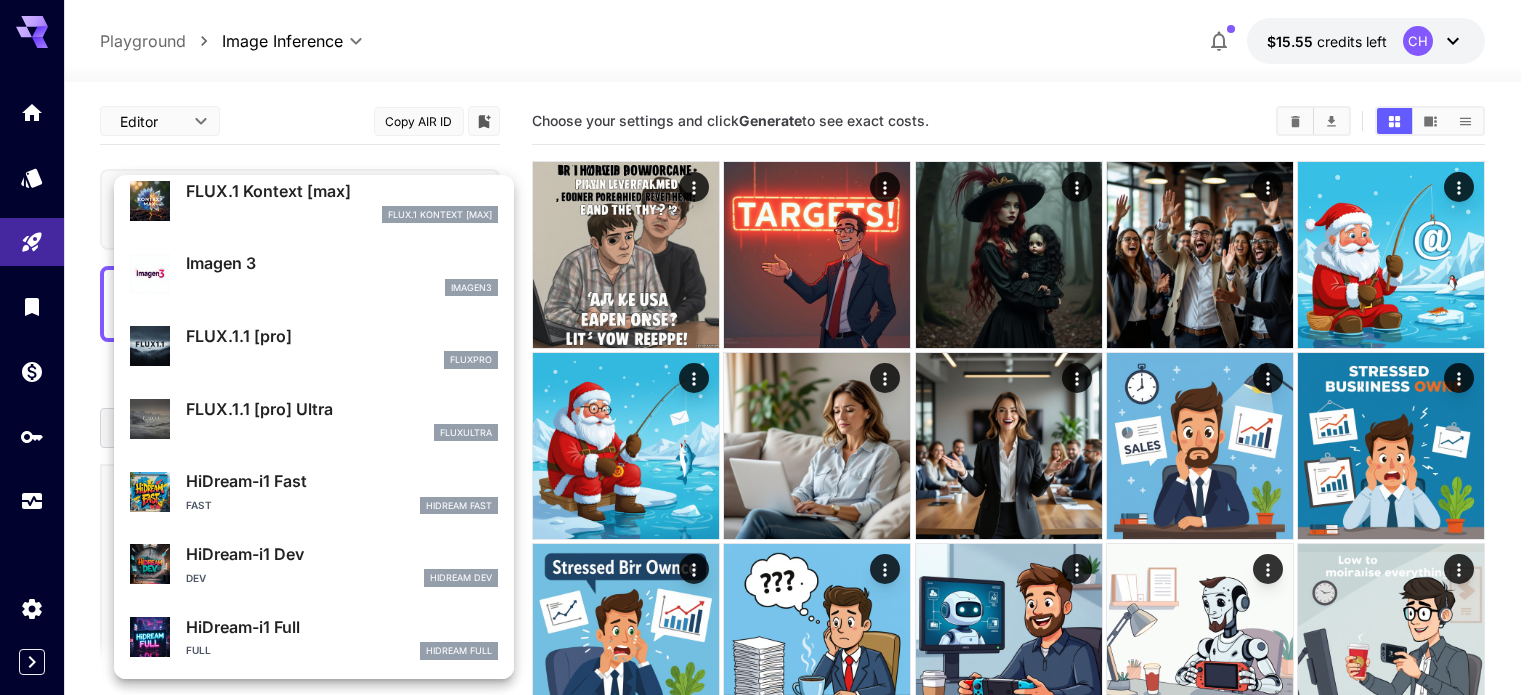 scroll, scrollTop: 1106, scrollLeft: 0, axis: vertical 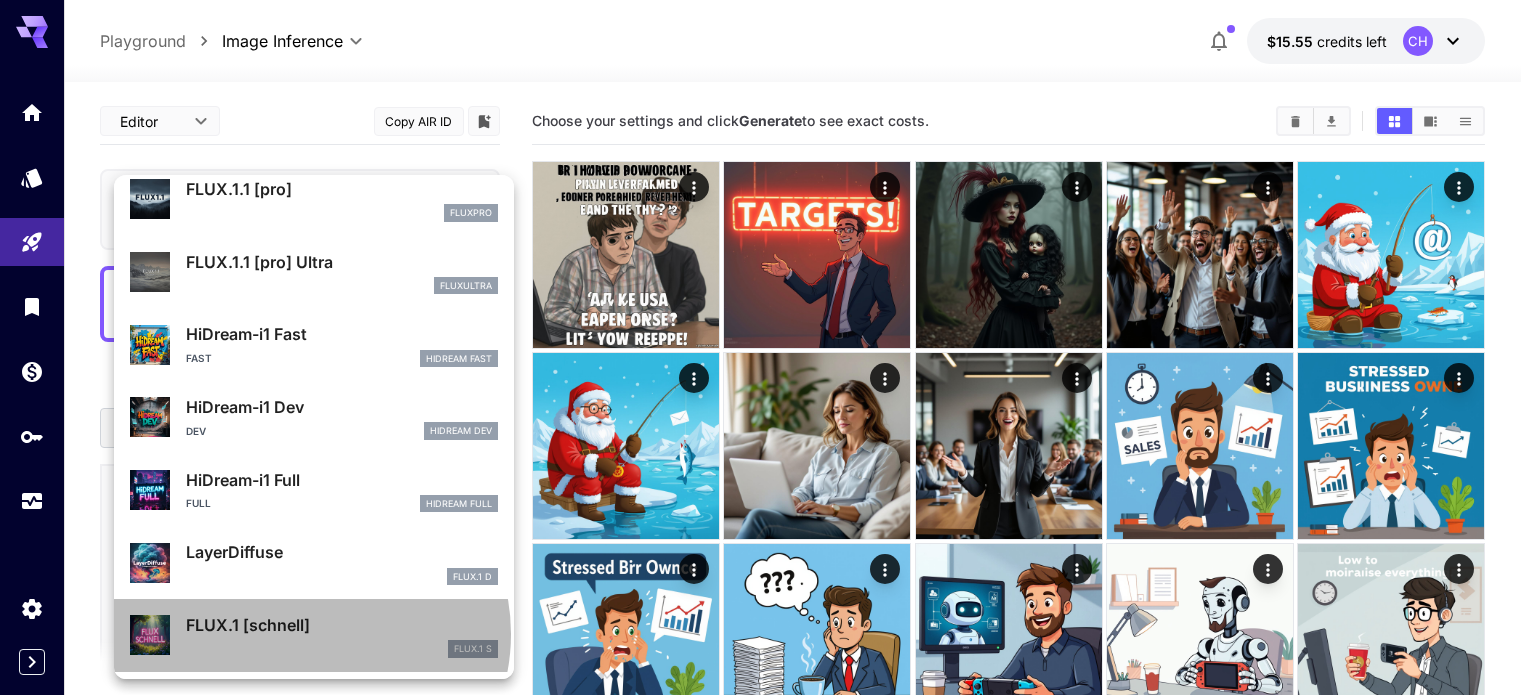click on "FLUX.1 [schnell]" at bounding box center [342, 625] 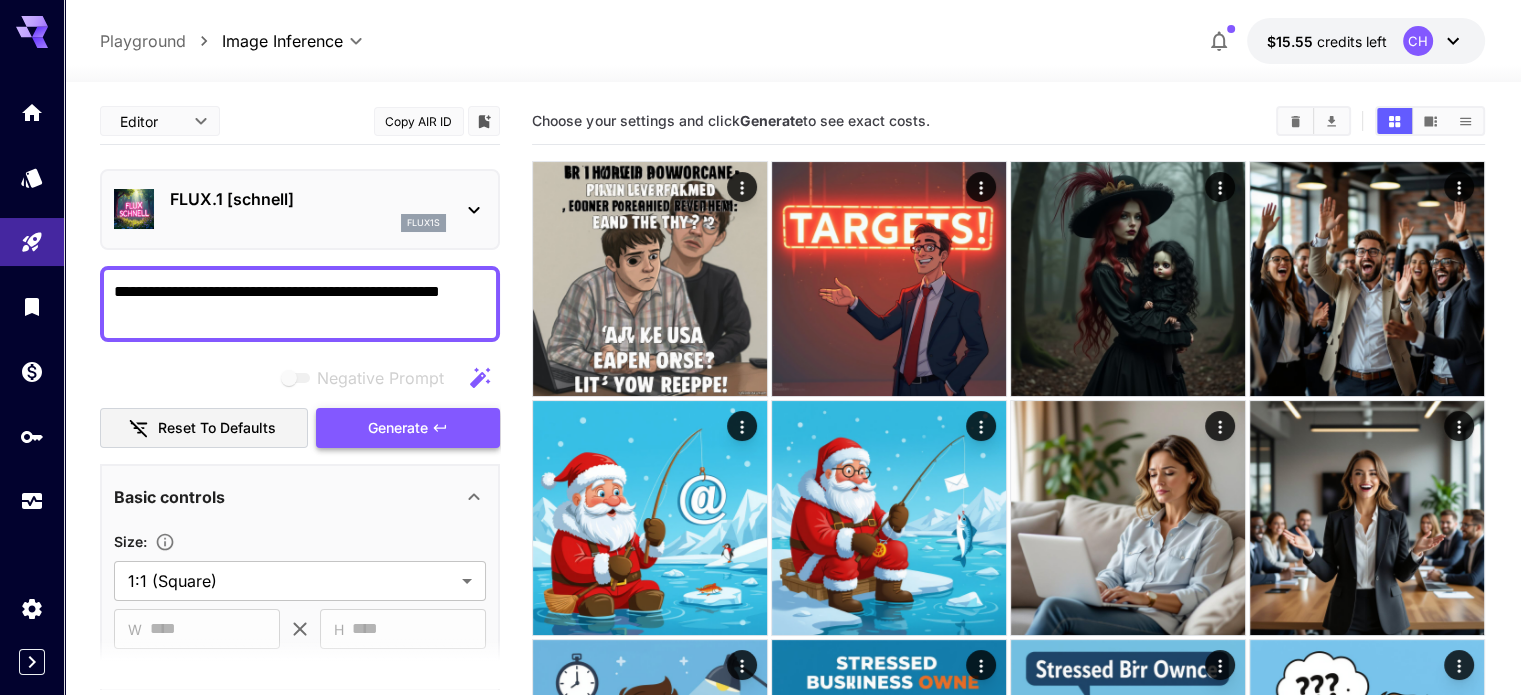 click on "Generate" at bounding box center [398, 428] 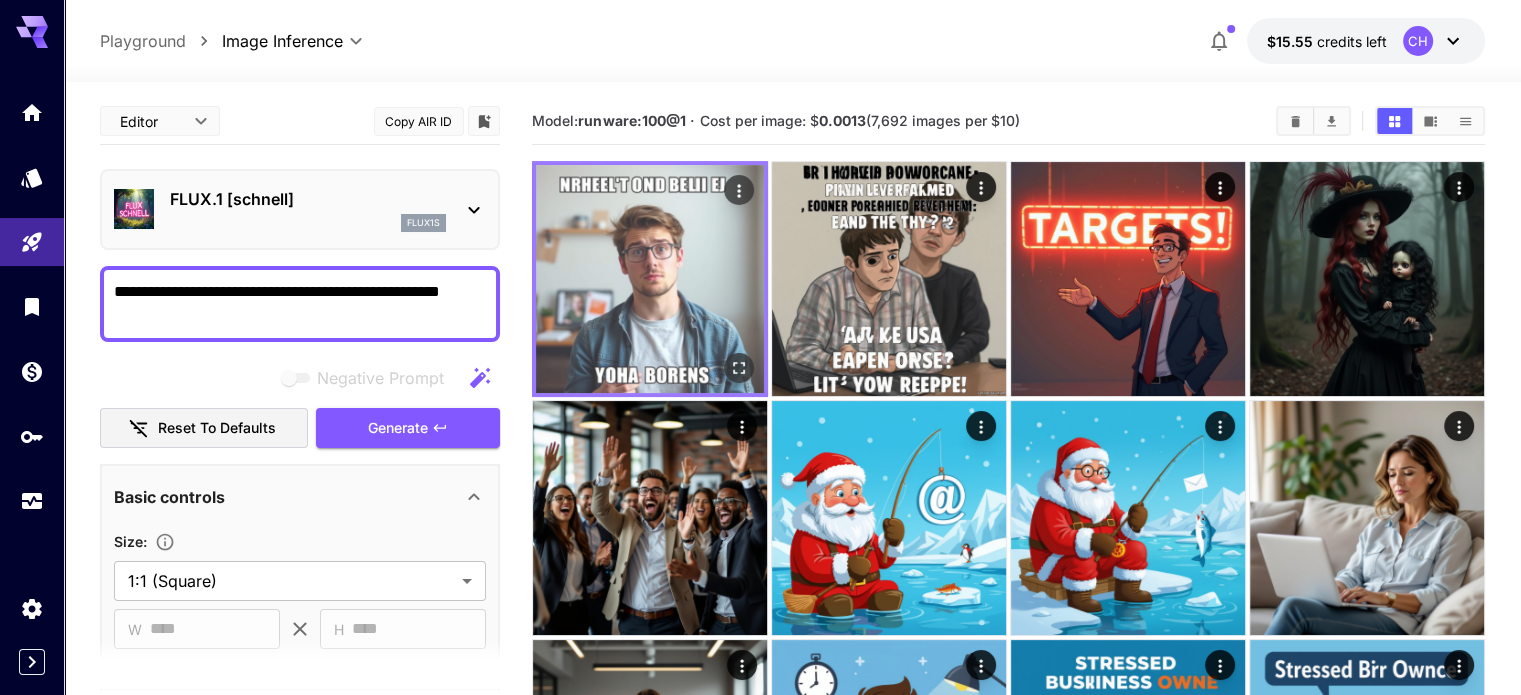 click at bounding box center [650, 279] 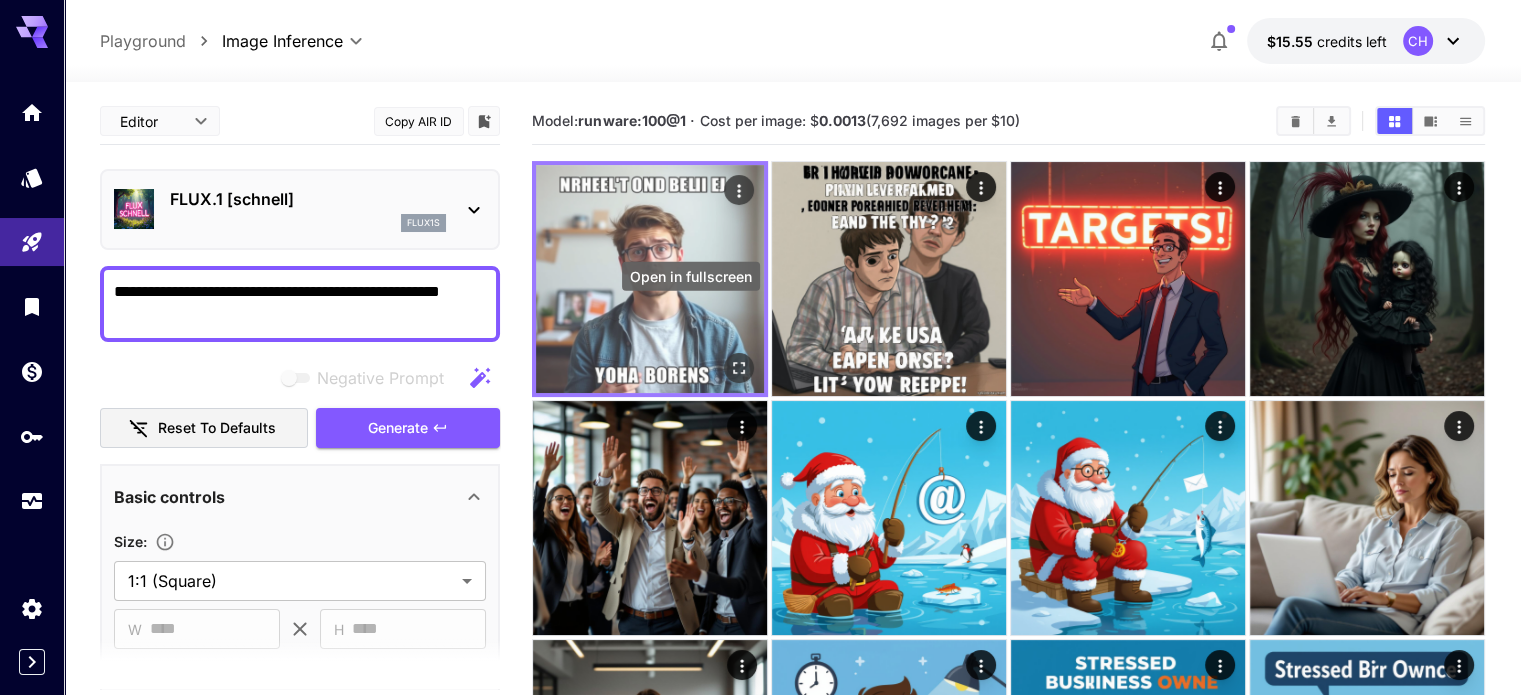 click 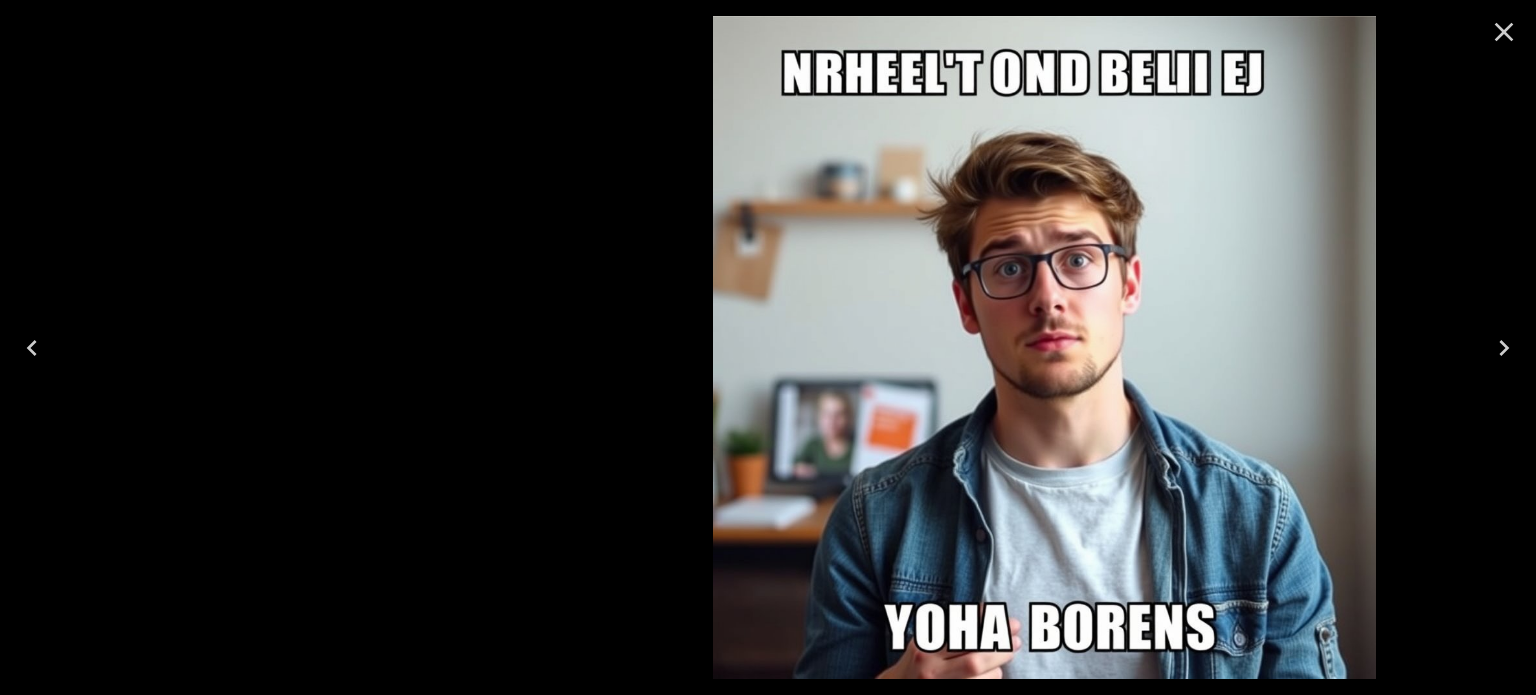 drag, startPoint x: 530, startPoint y: 79, endPoint x: 815, endPoint y: 89, distance: 285.17538 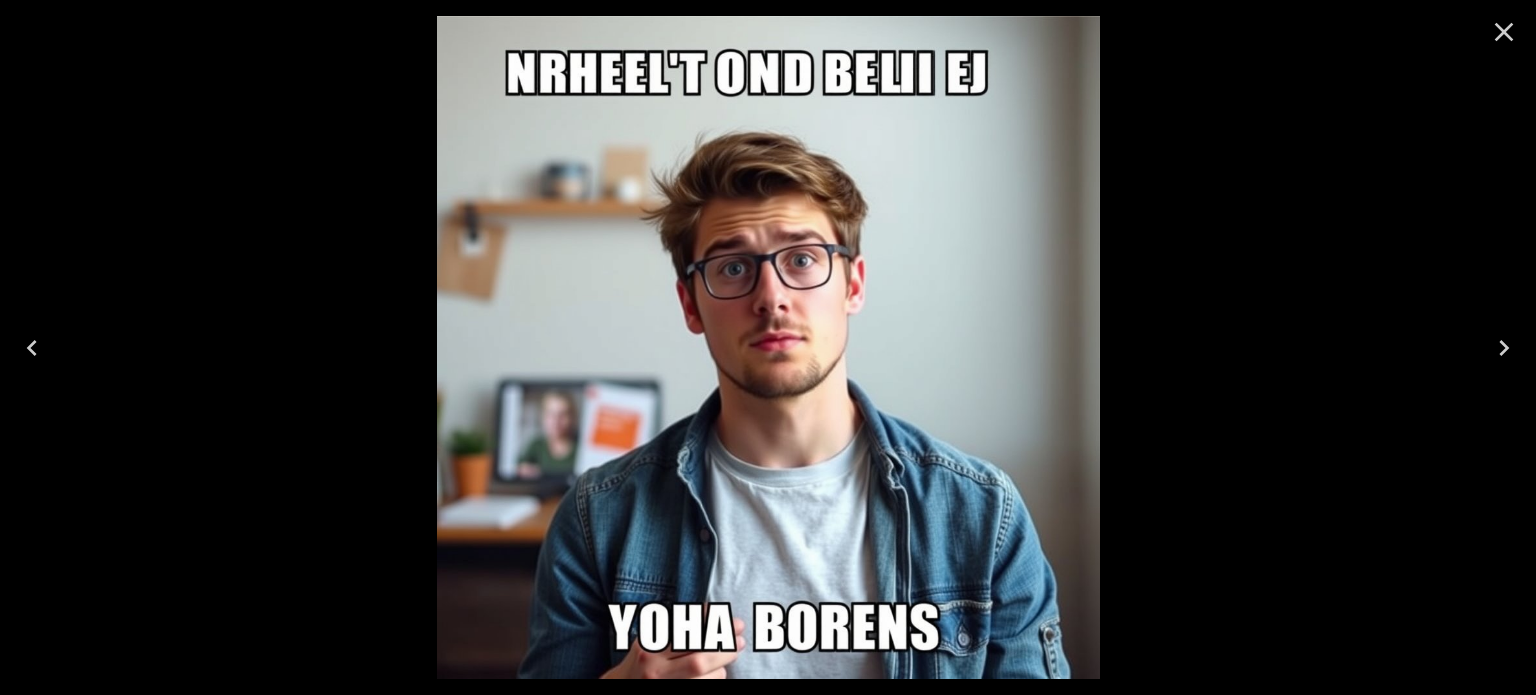 click 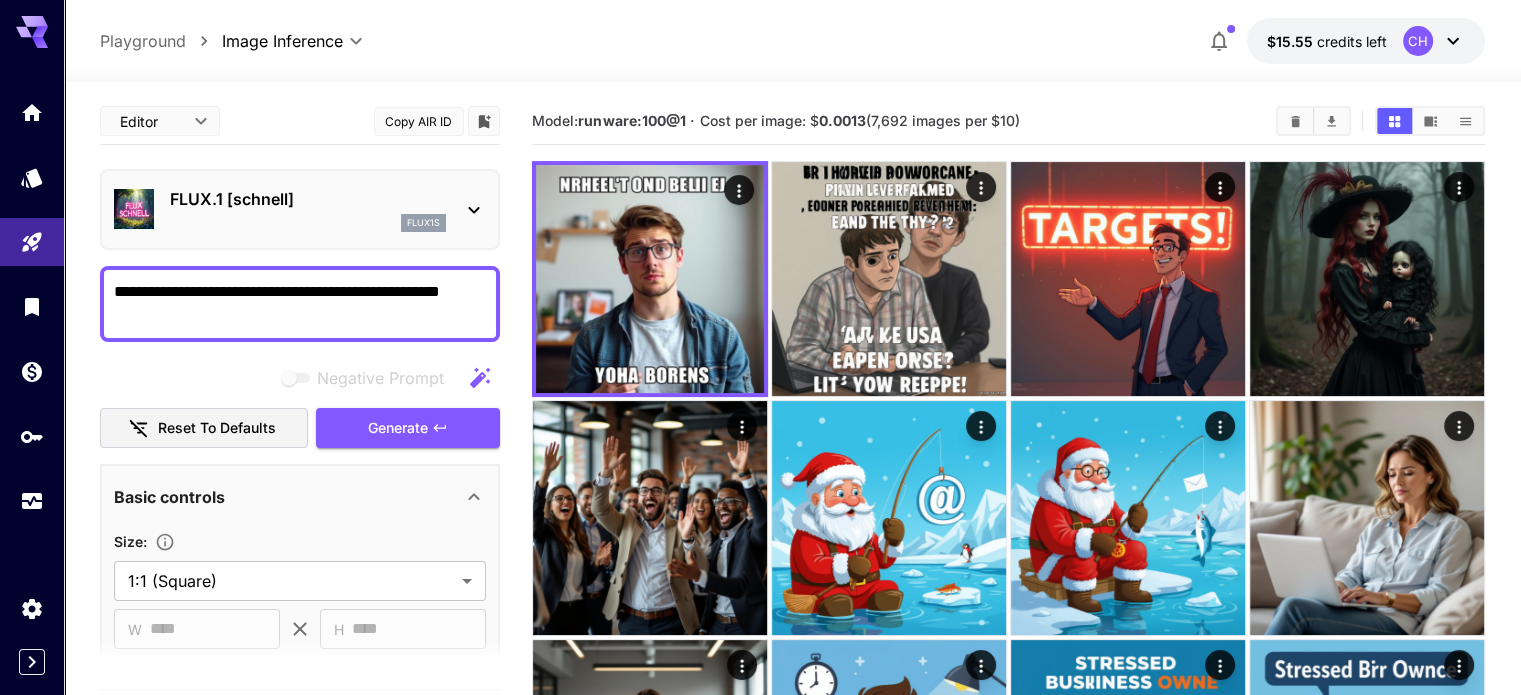 drag, startPoint x: 222, startPoint y: 291, endPoint x: 176, endPoint y: 298, distance: 46.52956 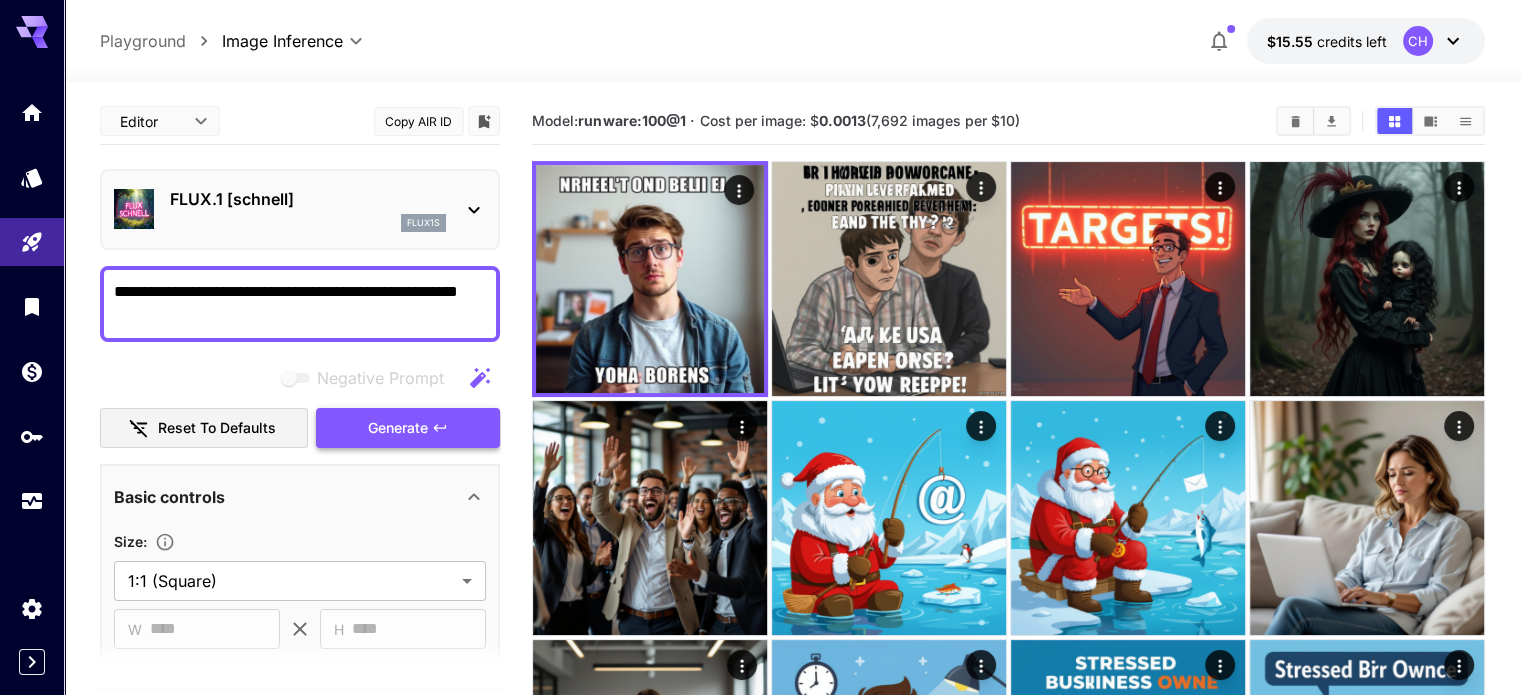 type on "**********" 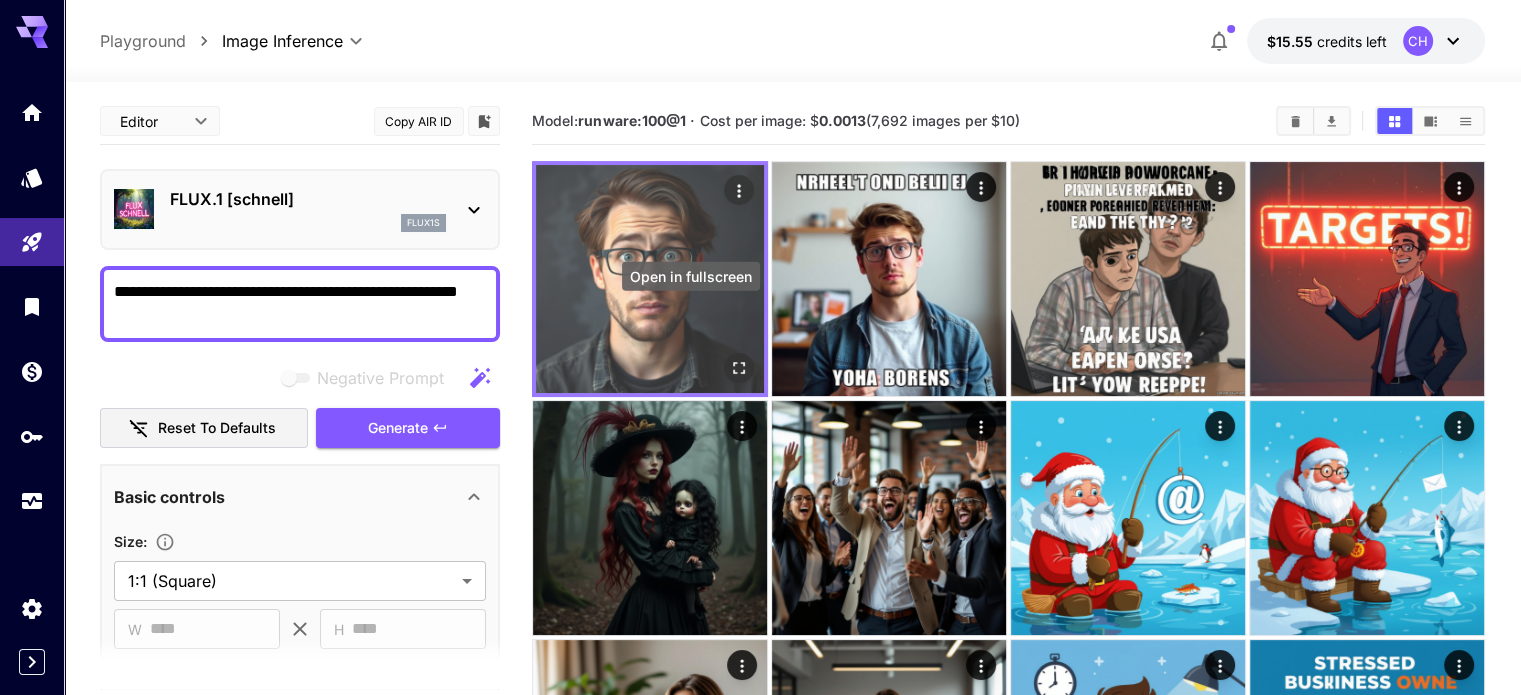 click 